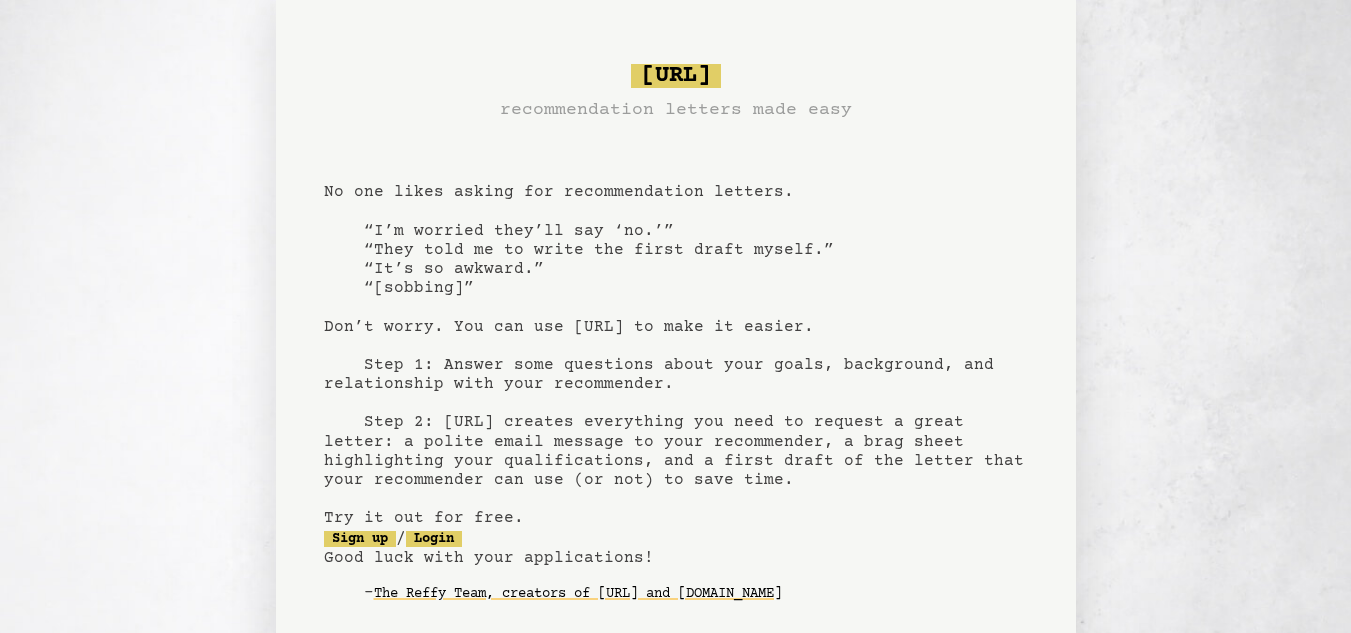 scroll, scrollTop: 0, scrollLeft: 0, axis: both 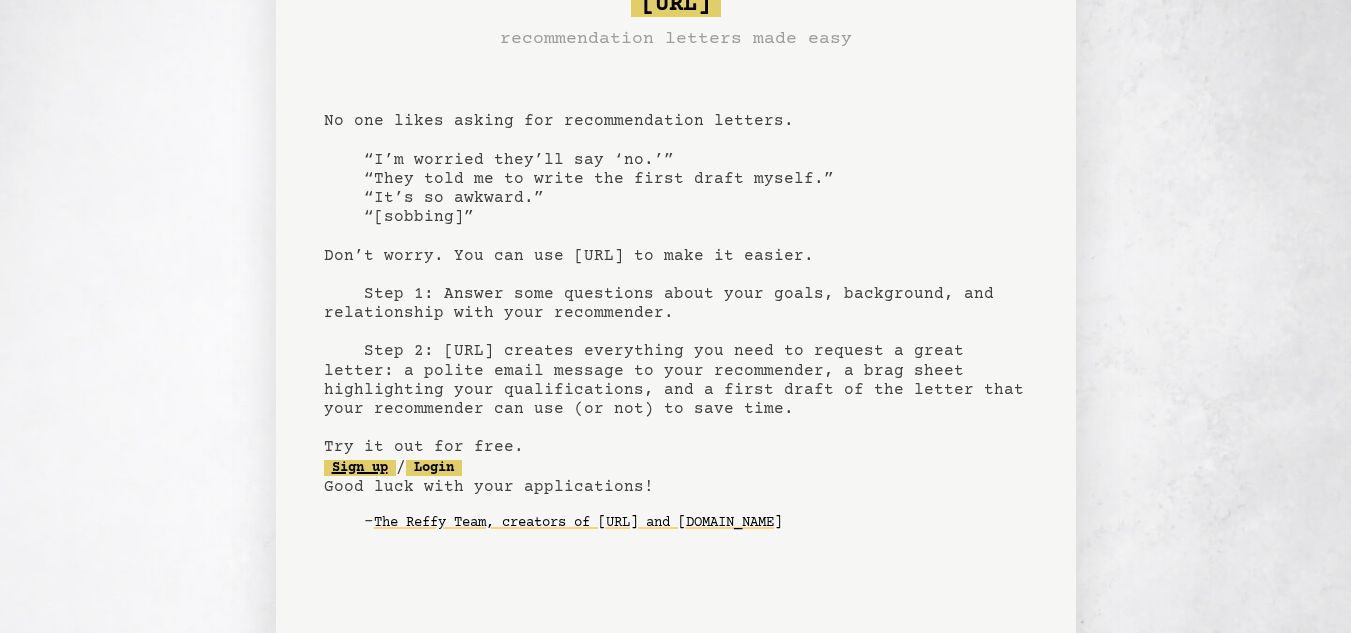 click on "Sign up" at bounding box center (360, 468) 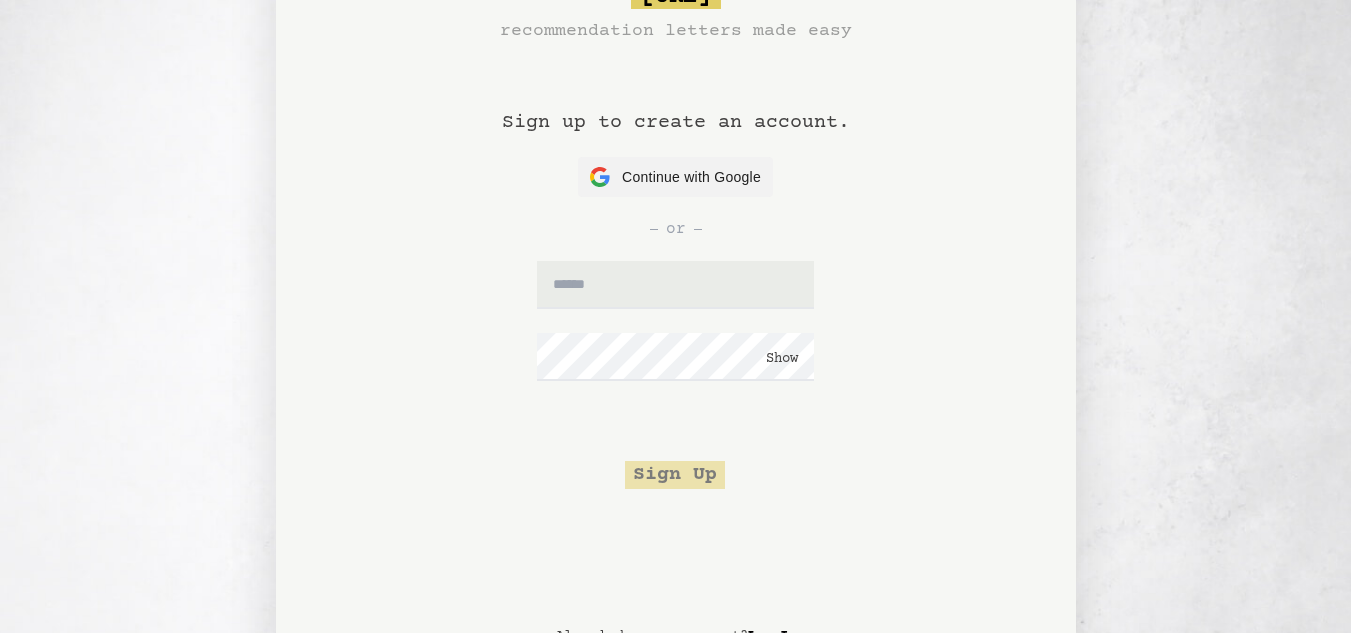 scroll, scrollTop: 0, scrollLeft: 0, axis: both 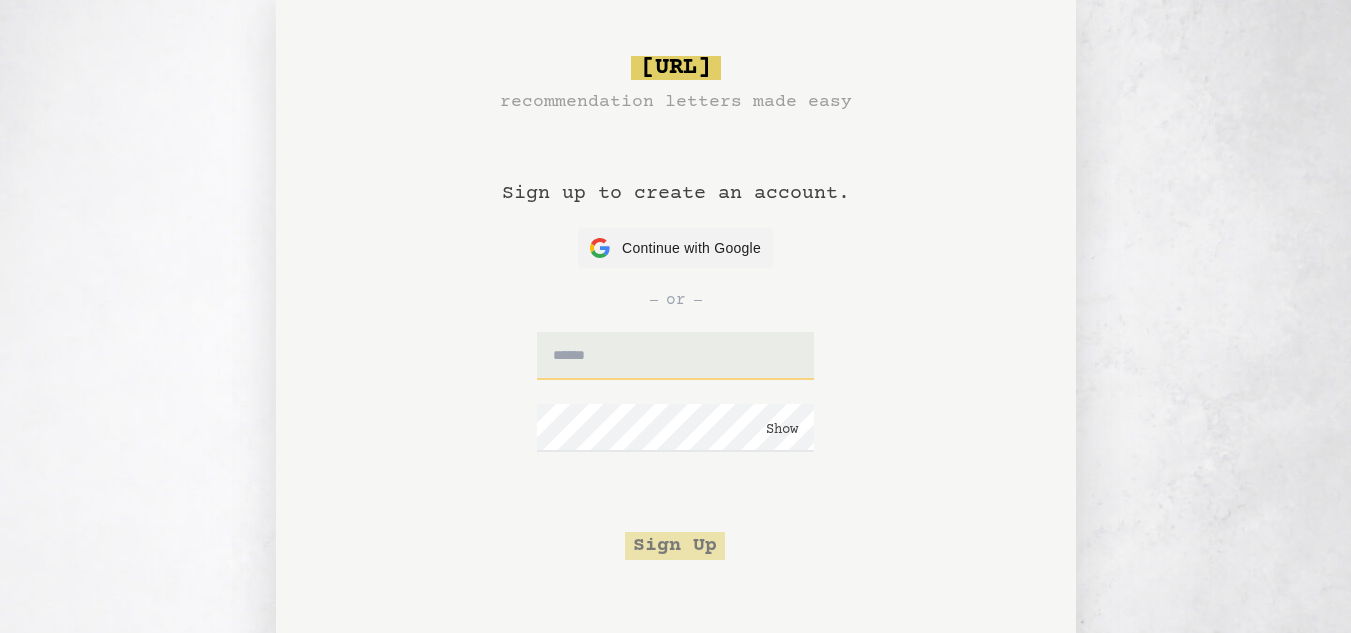 click at bounding box center (675, 356) 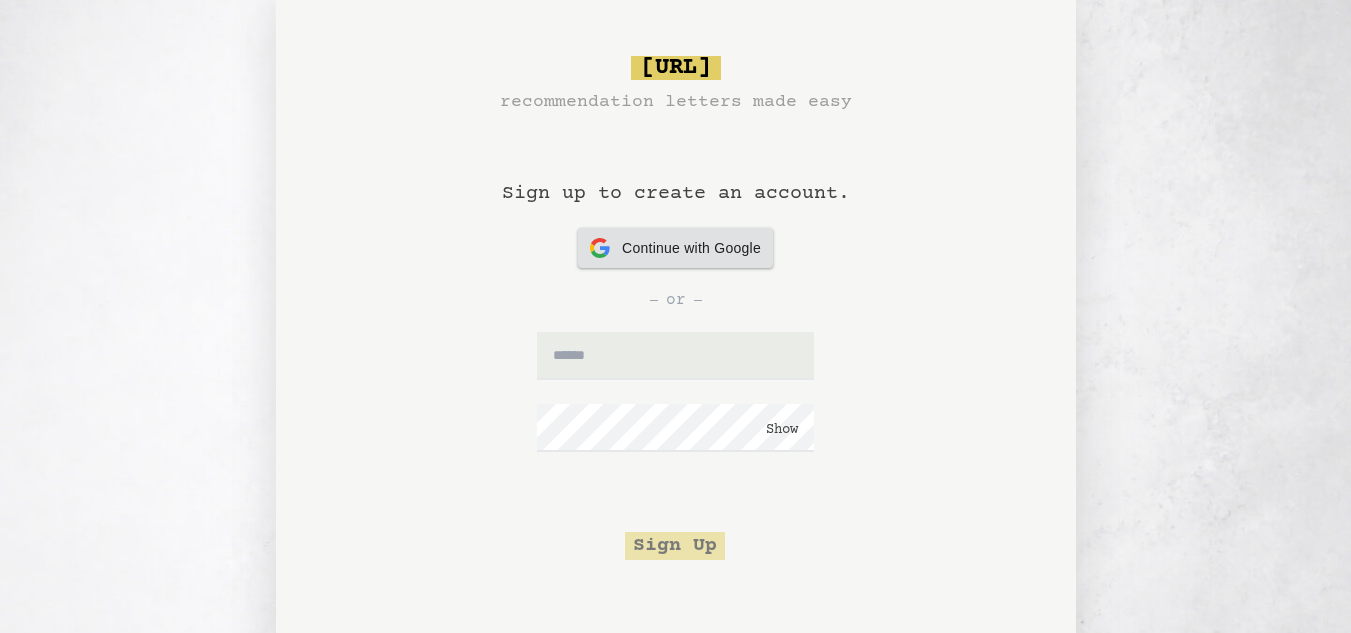 click on "Continue with Google" at bounding box center (691, 248) 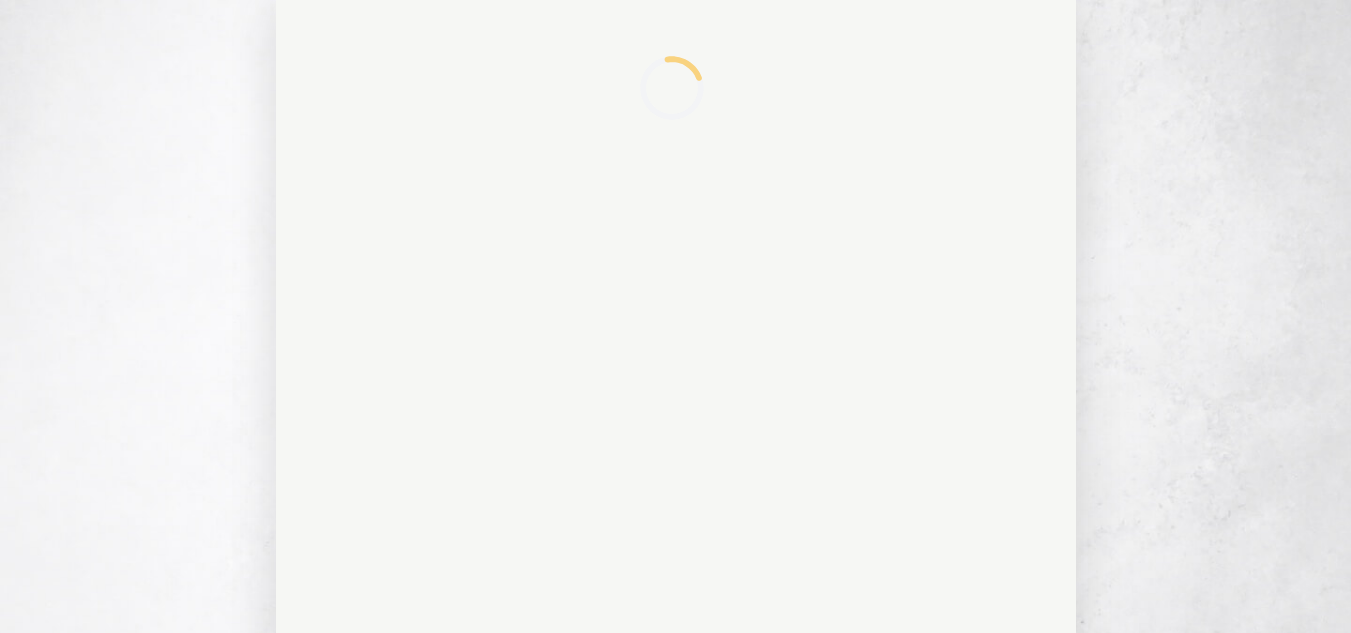 scroll, scrollTop: 0, scrollLeft: 0, axis: both 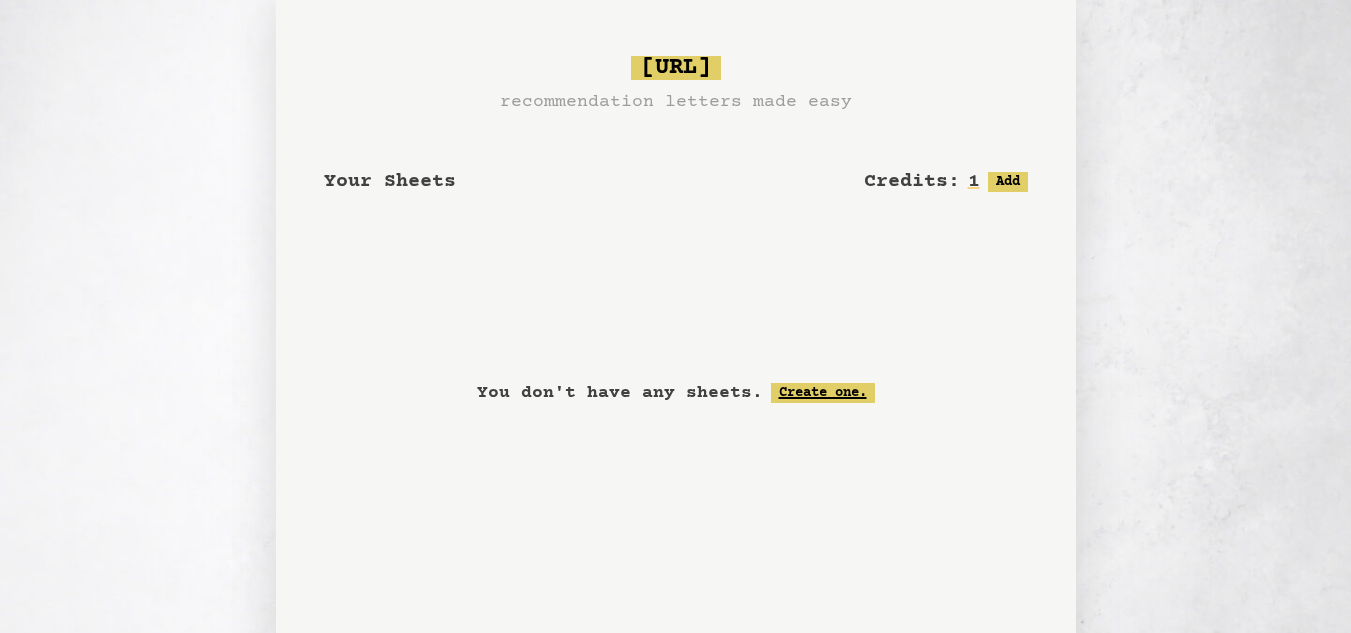 click on "Create one." at bounding box center (823, 393) 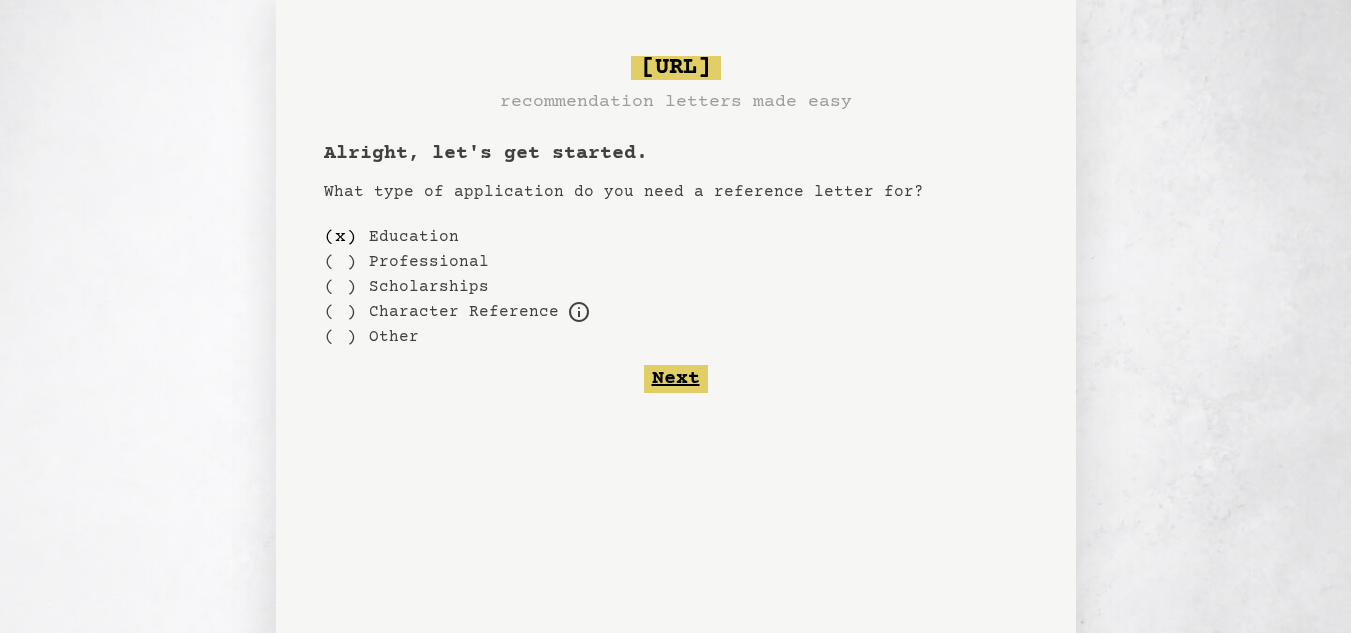 click on "Next" at bounding box center (676, 379) 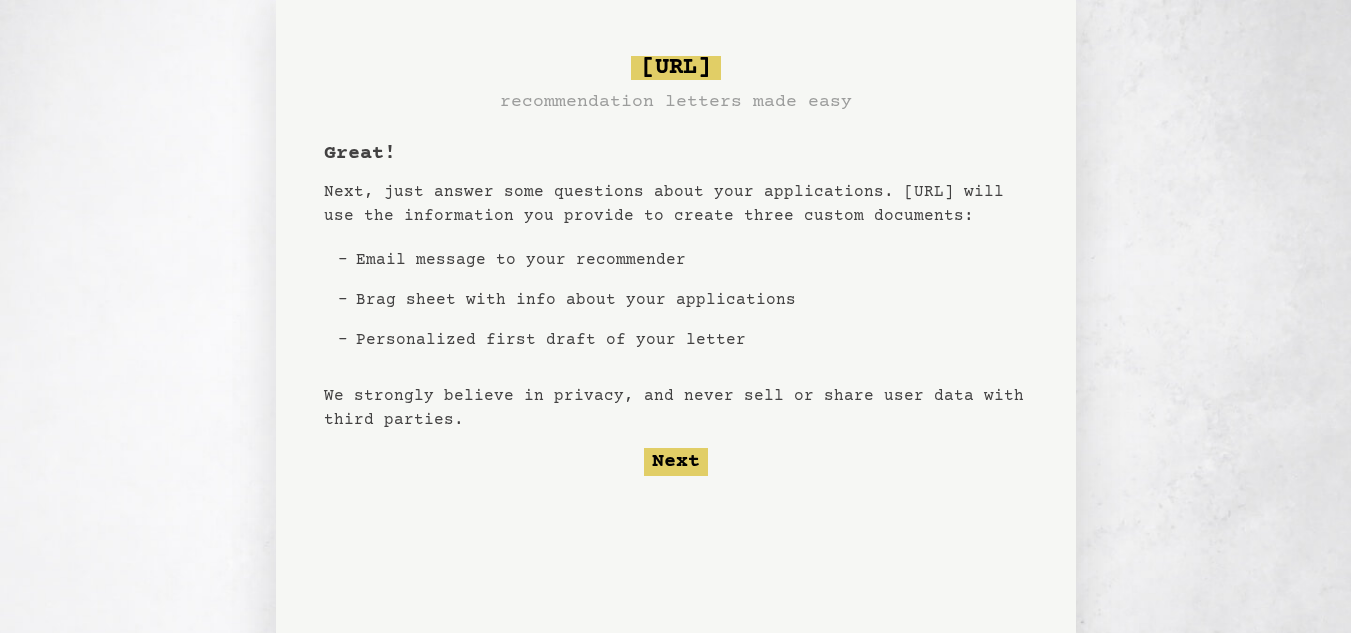 click on "Great!   Next, just answer some questions about your applications. [URL]
will use the information you provide to create three custom documents:   Email message to your recommender   Brag sheet with info about your applications   Personalized first draft of your letter   We strongly believe in privacy, and never sell or share user data with
third parties.   Next" at bounding box center [676, 308] 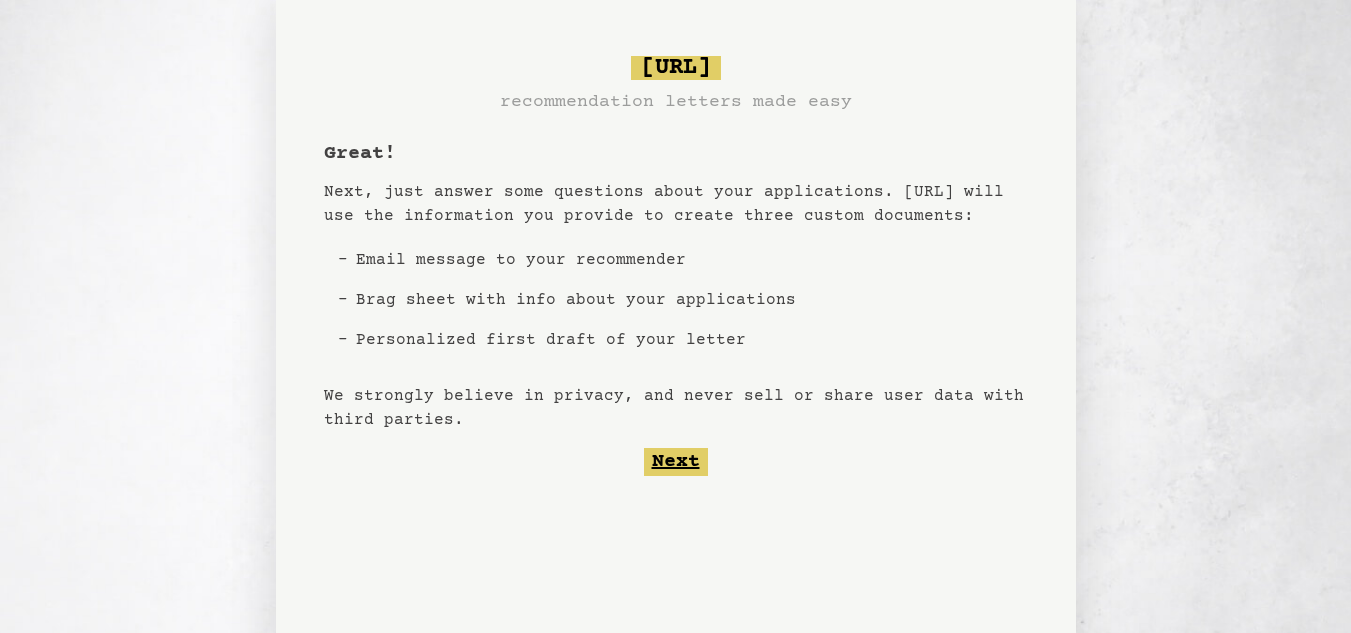 click on "Next" at bounding box center [676, 462] 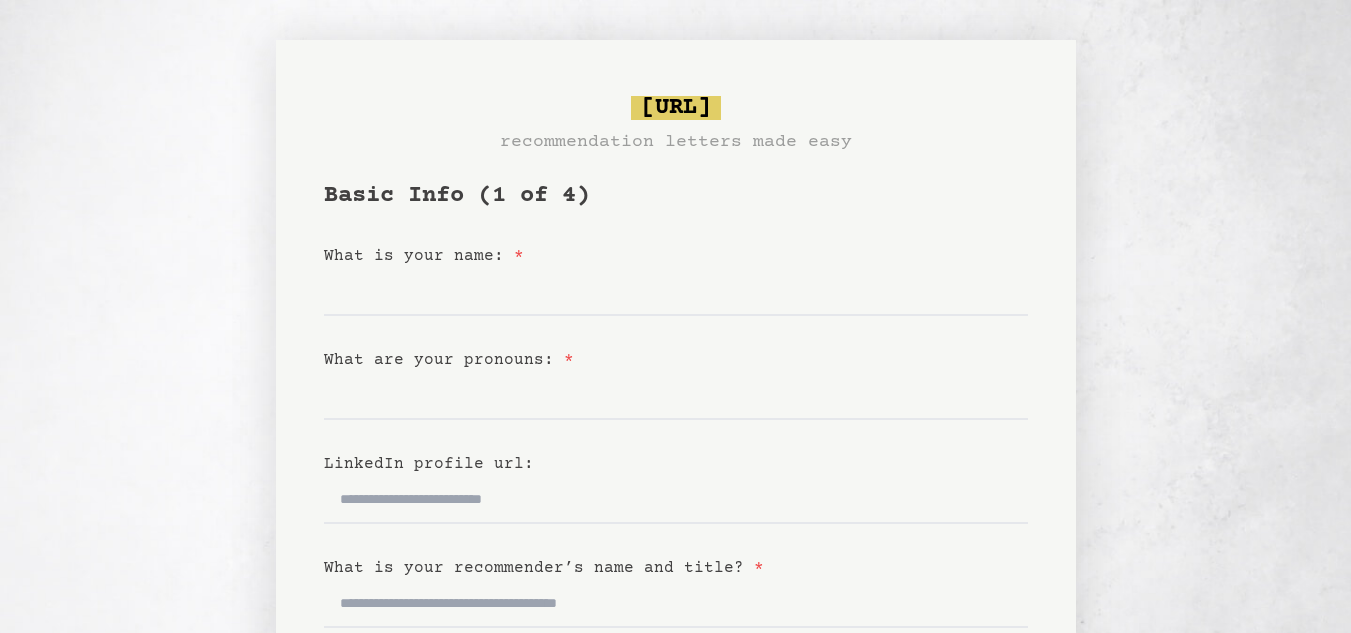 click on "Basic Info (1 of 4)   What is your name:   *         What are your pronouns:   *         LinkedIn profile url:           What is your recommender’s name and title?   *         When and how did you meet the recommender:   *         What is the nature of your relationship?   *         Back   Next" at bounding box center (676, 636) 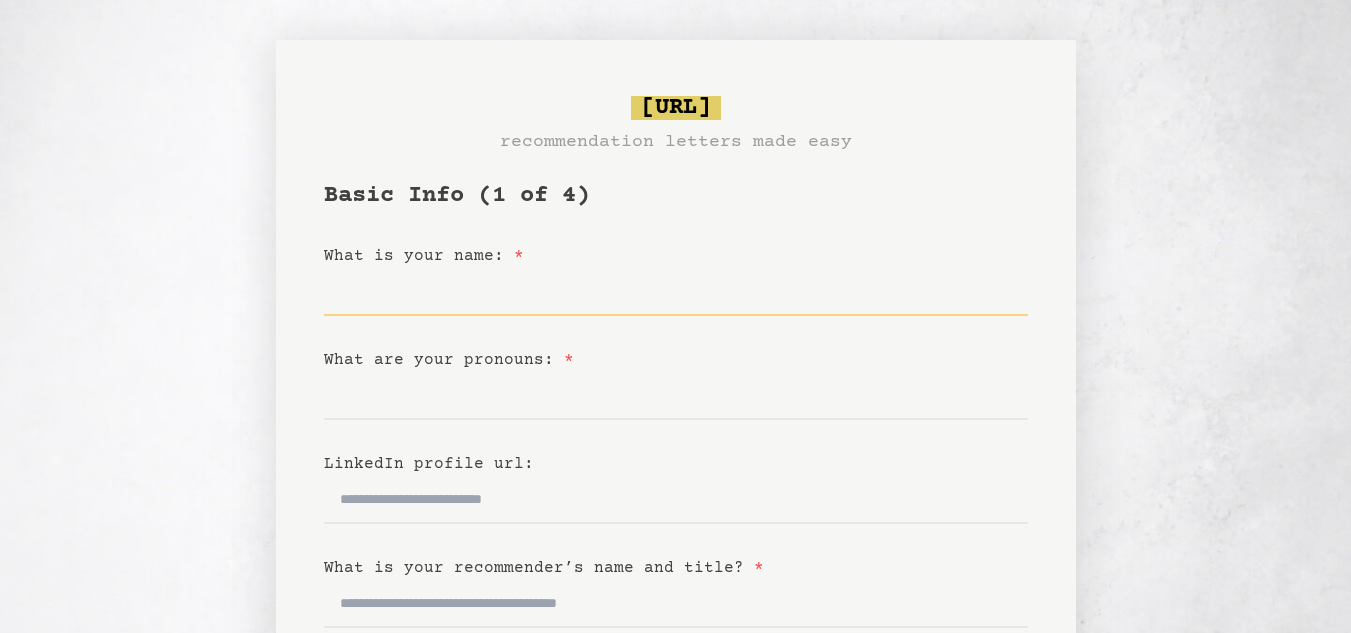 click on "What is your name:   *" at bounding box center (676, 292) 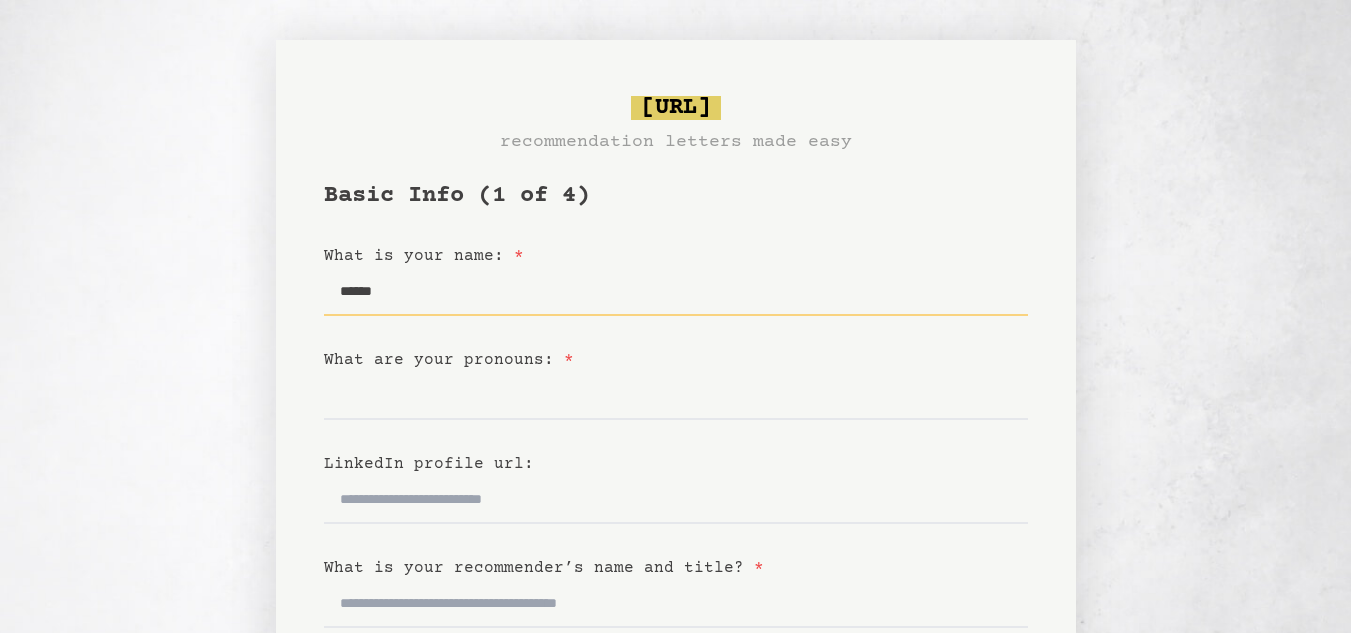type on "******" 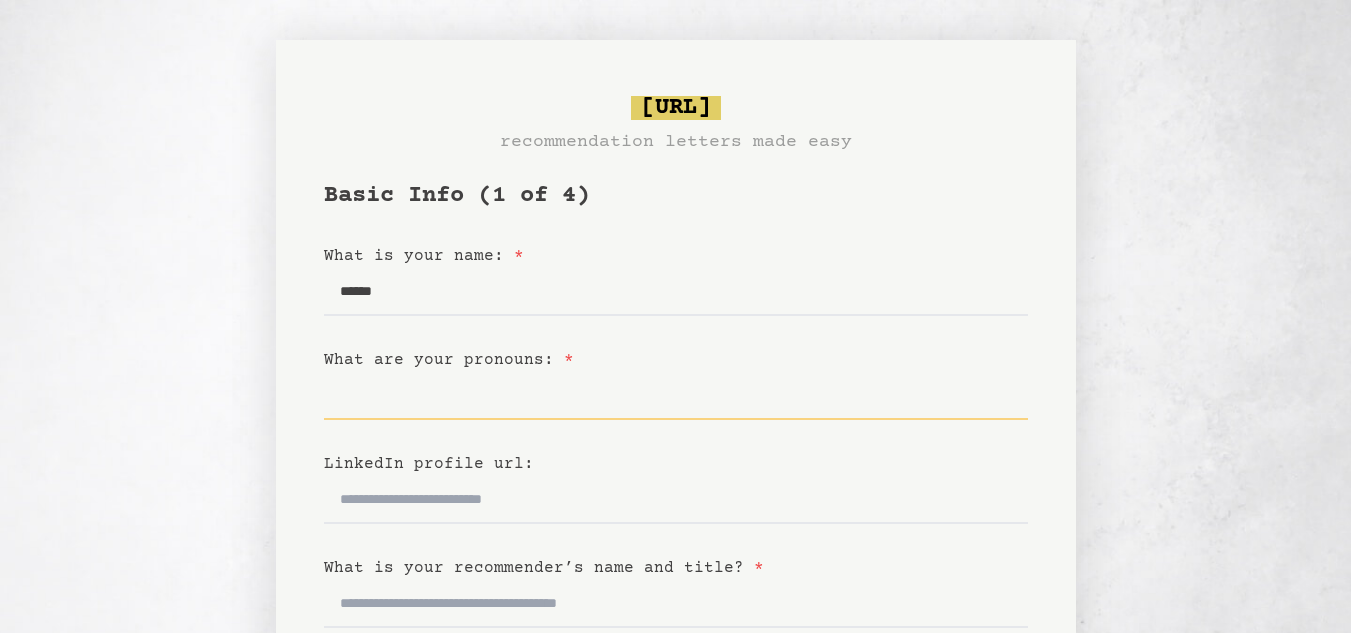 click on "What are your pronouns:   *" at bounding box center [676, 396] 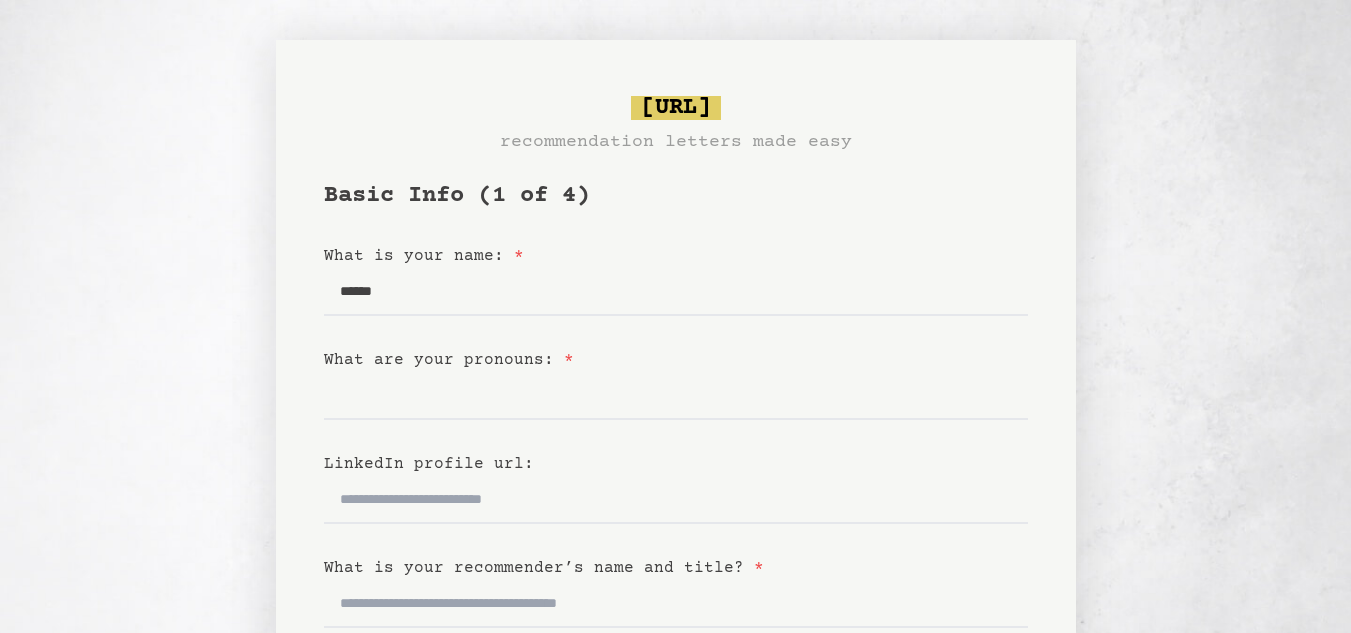click on "Basic Info (1 of 4)   What is your name:   *   ******       What are your pronouns:   *         LinkedIn profile url:           What is your recommender’s name and title?   *         When and how did you meet the recommender:   *         What is the nature of your relationship?   *         Back   Next" at bounding box center (676, 636) 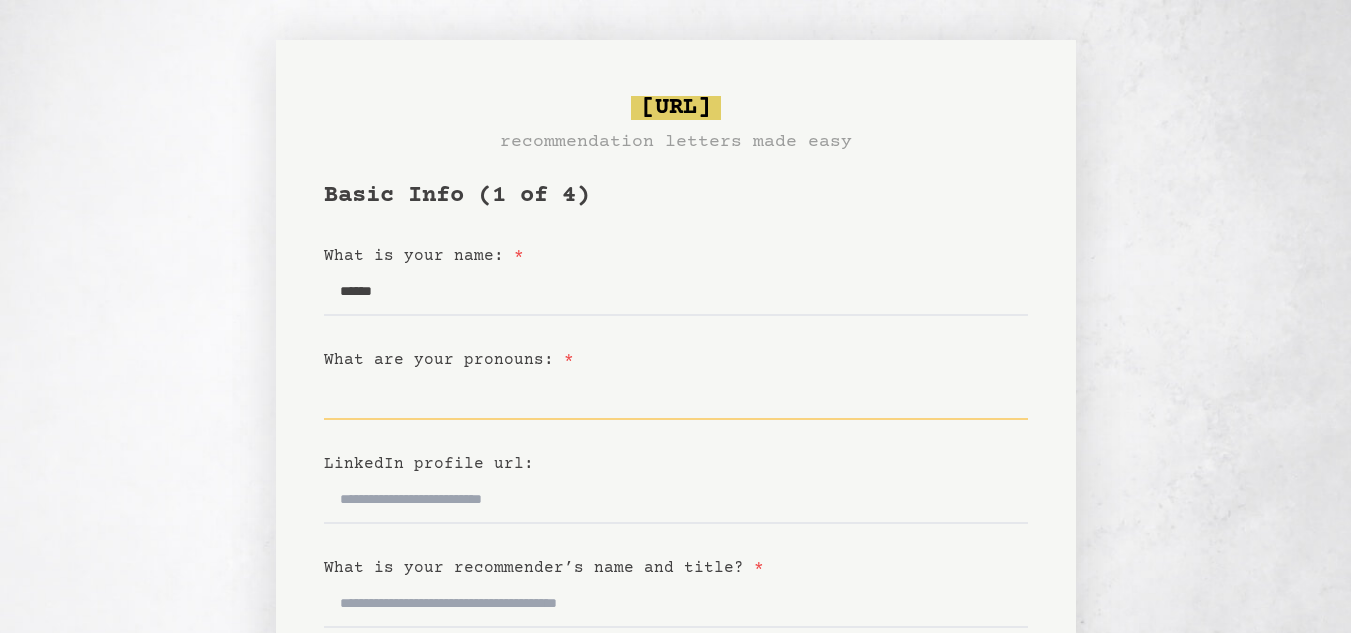 click on "What are your pronouns:   *" at bounding box center [676, 396] 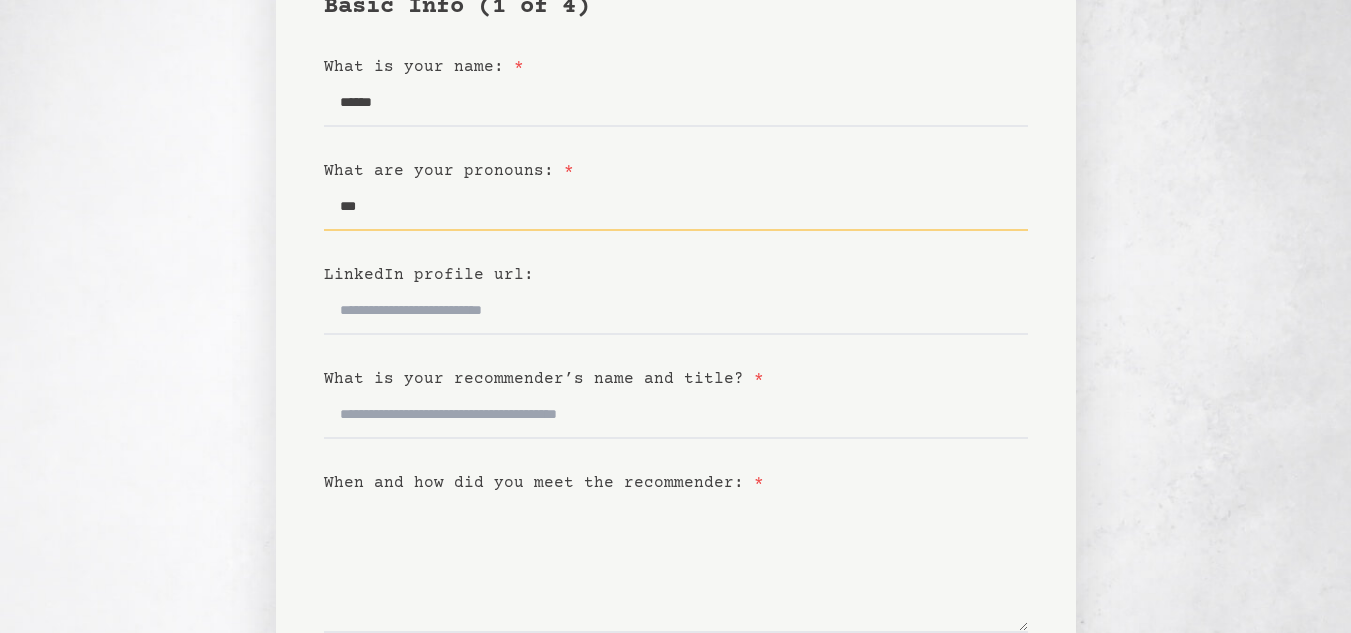 scroll, scrollTop: 190, scrollLeft: 0, axis: vertical 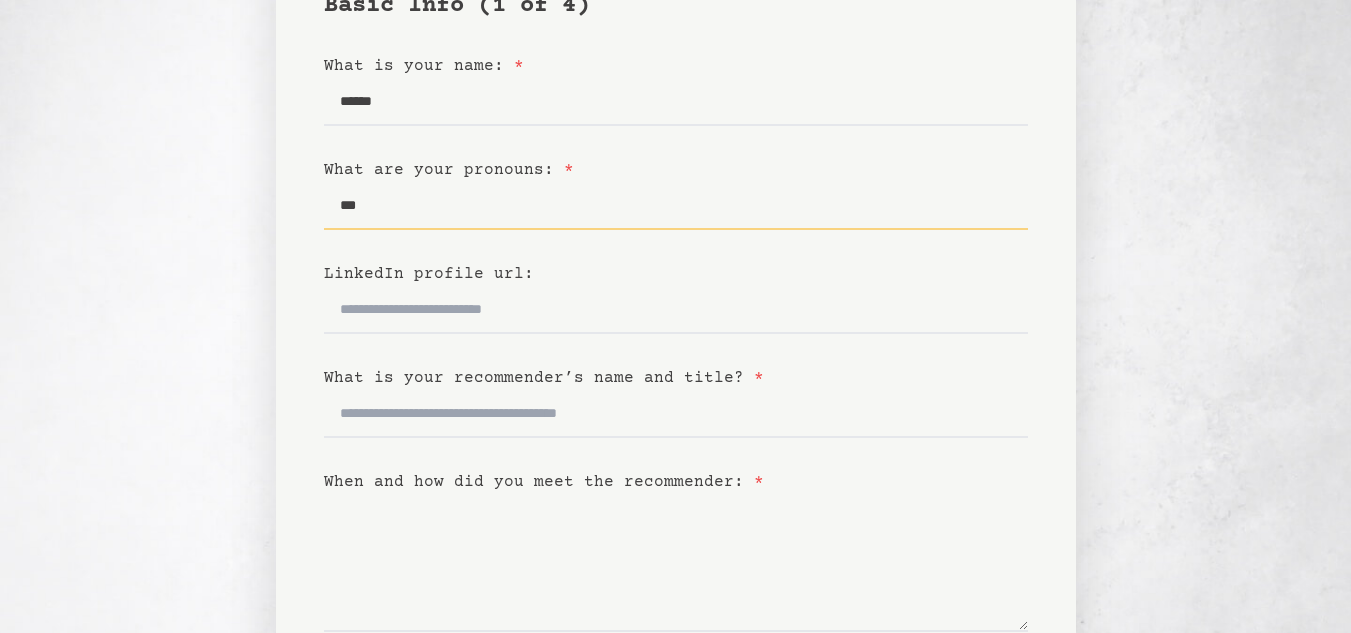 type on "***" 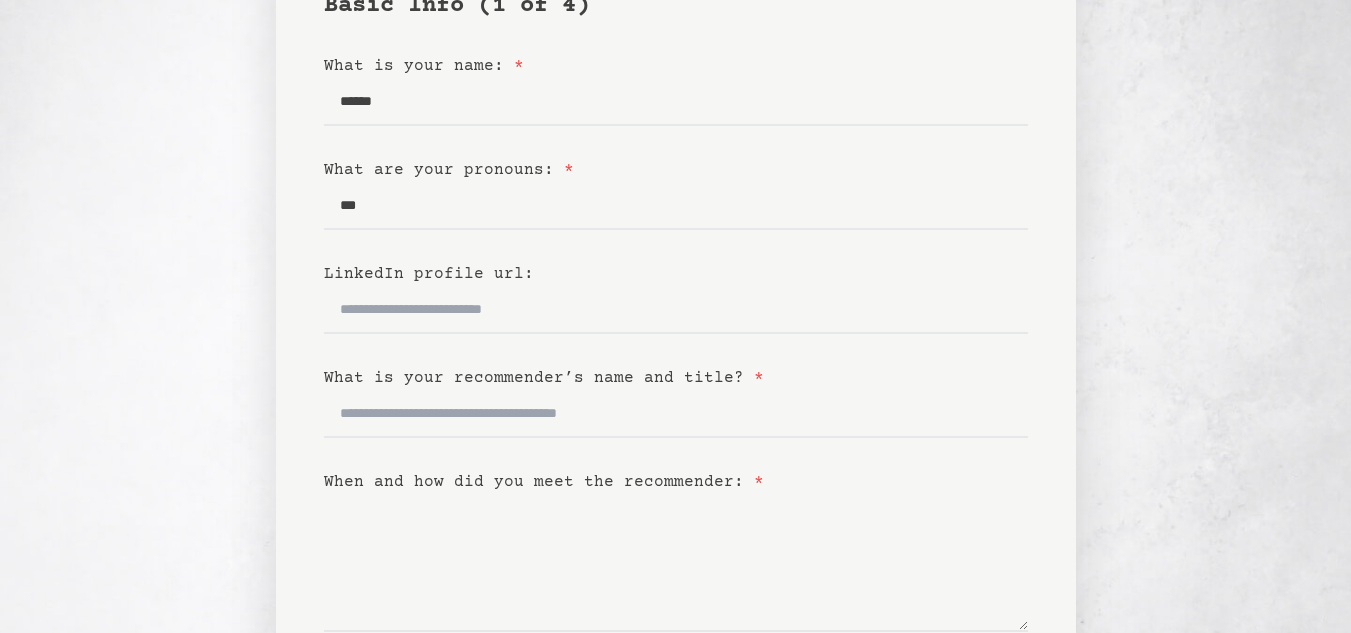 click on "*" at bounding box center [569, 170] 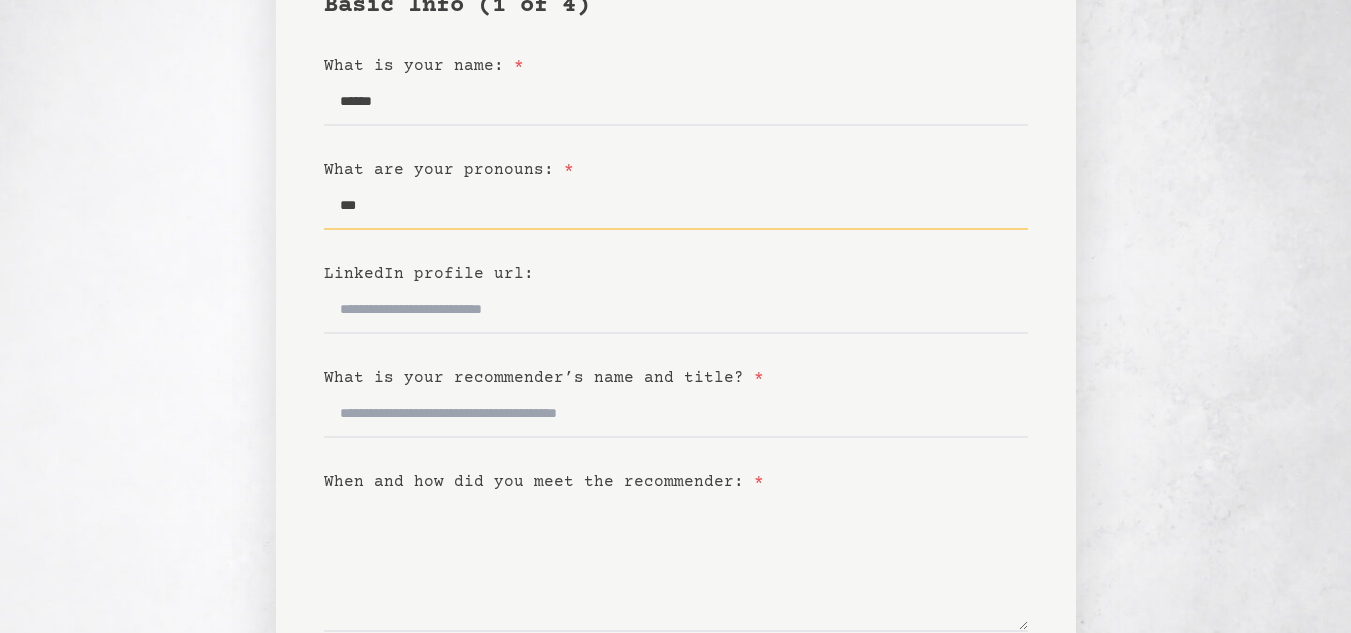 click on "***" at bounding box center [676, 206] 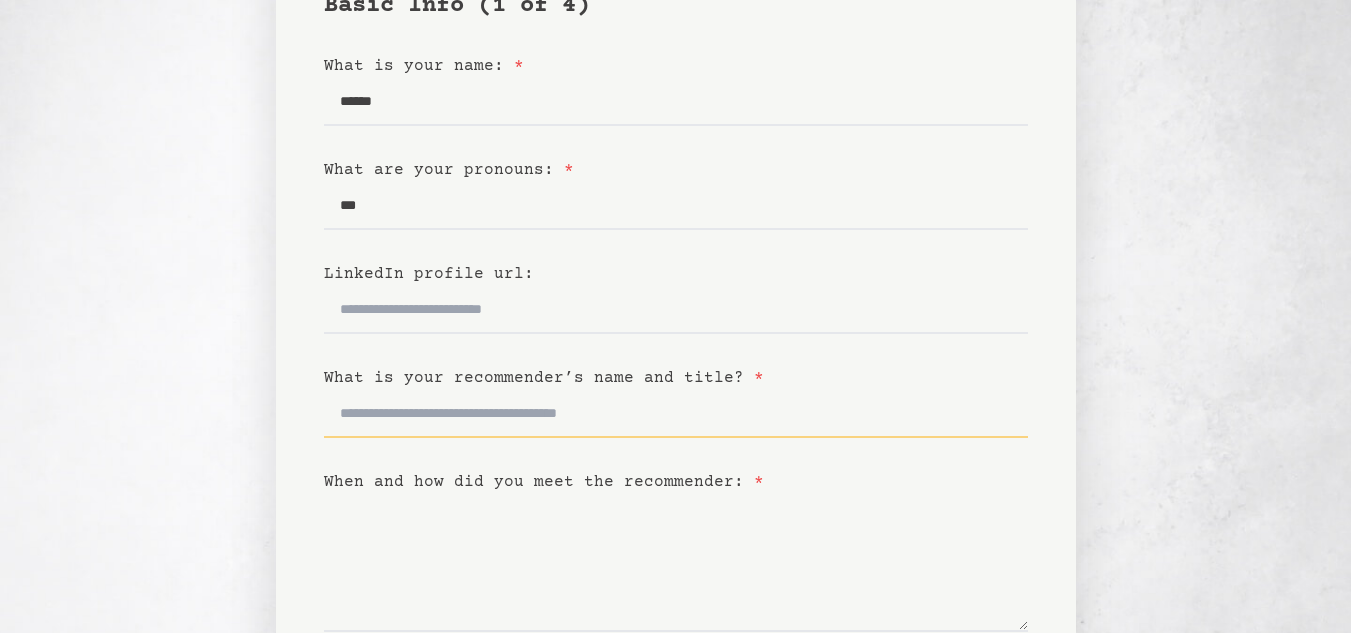 click on "What is your recommender’s name and title?   *" at bounding box center (676, 414) 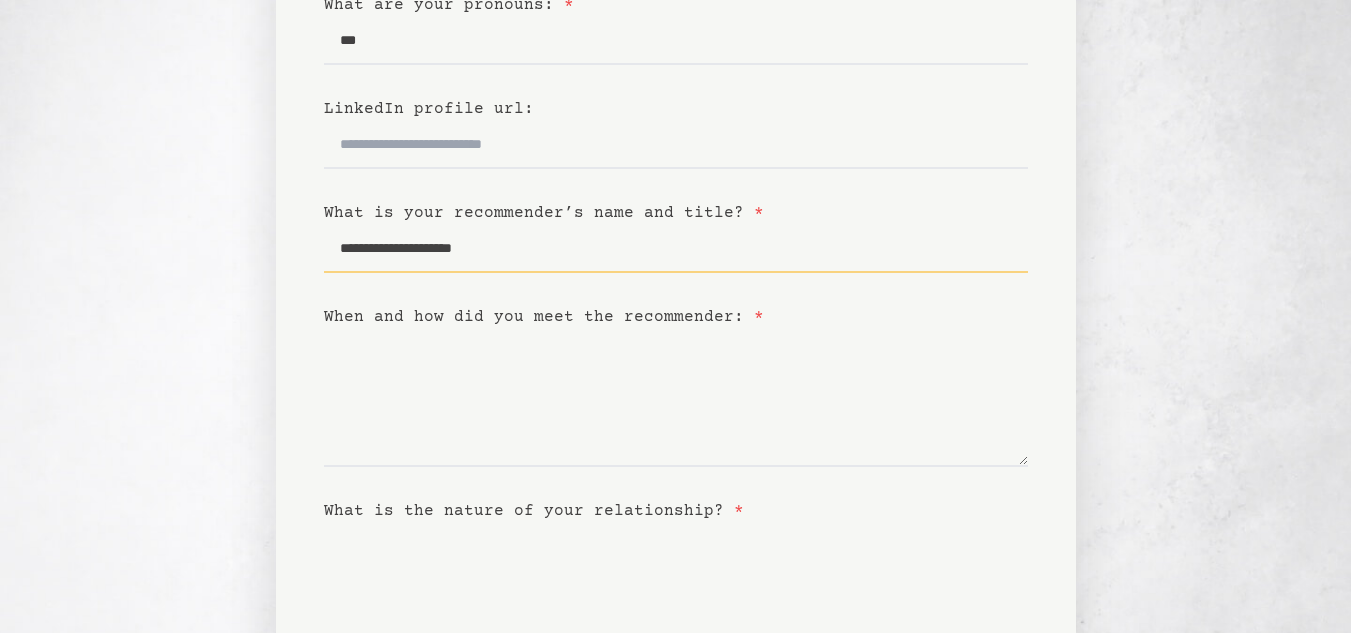 scroll, scrollTop: 379, scrollLeft: 0, axis: vertical 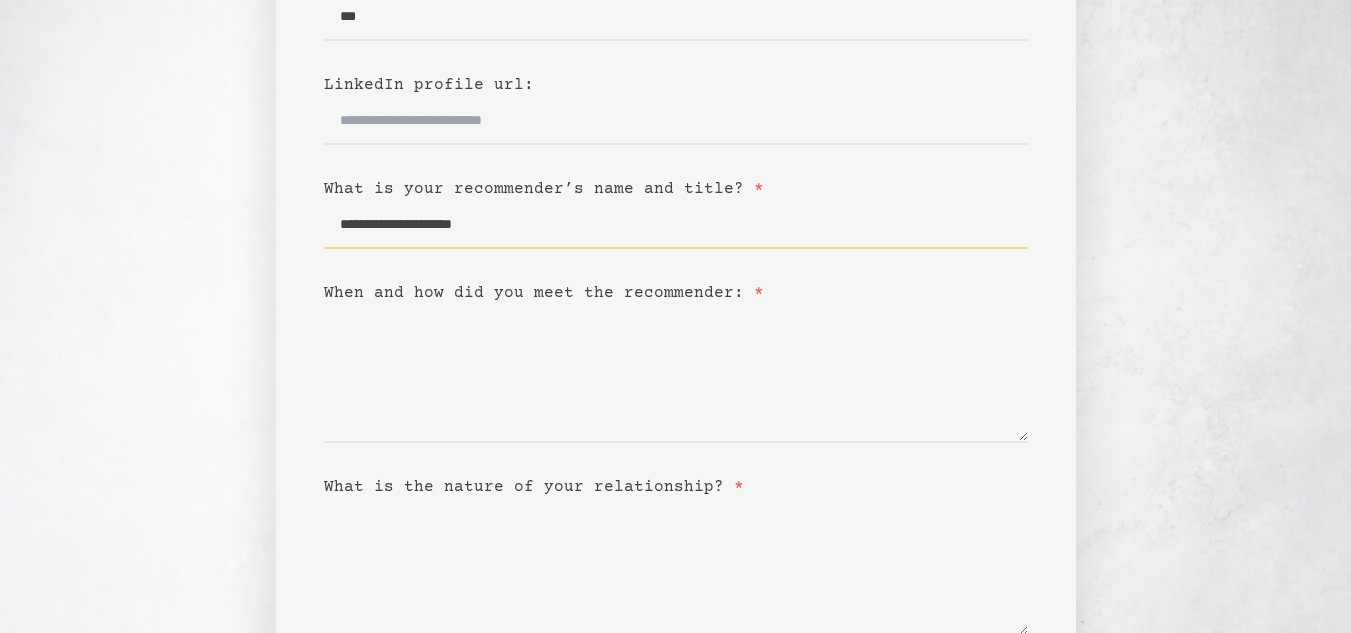 type on "**********" 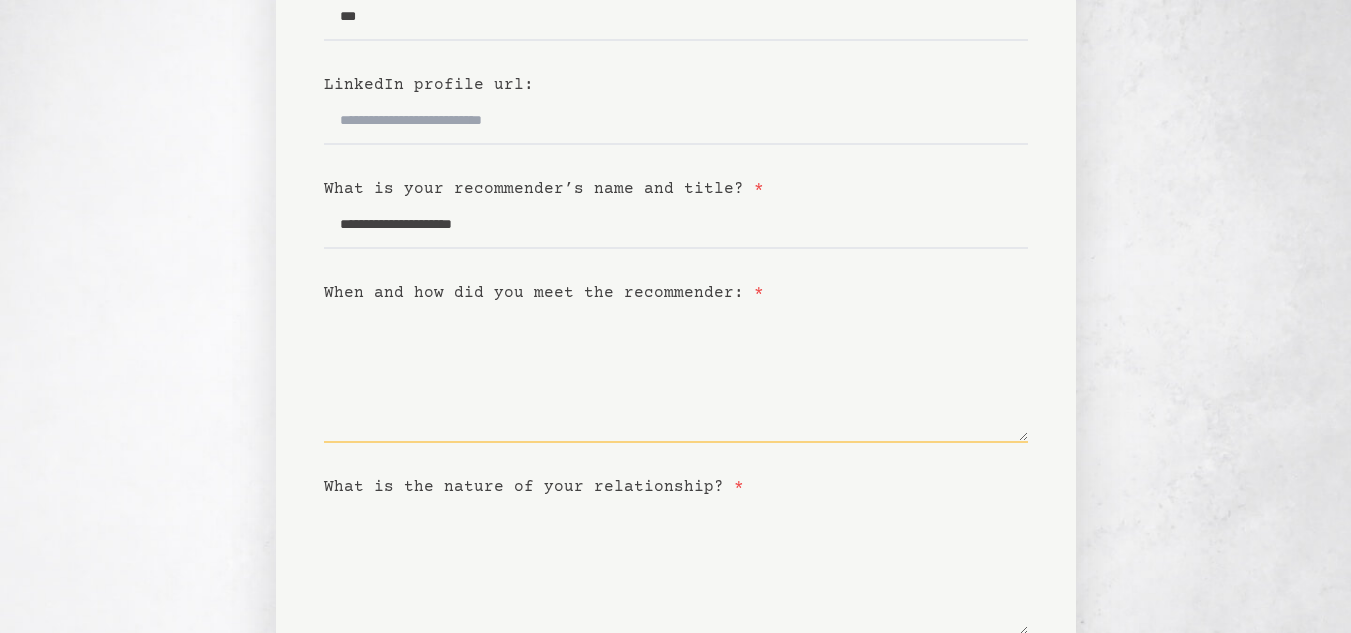 click on "When and how did you meet the recommender:   *" at bounding box center [676, 374] 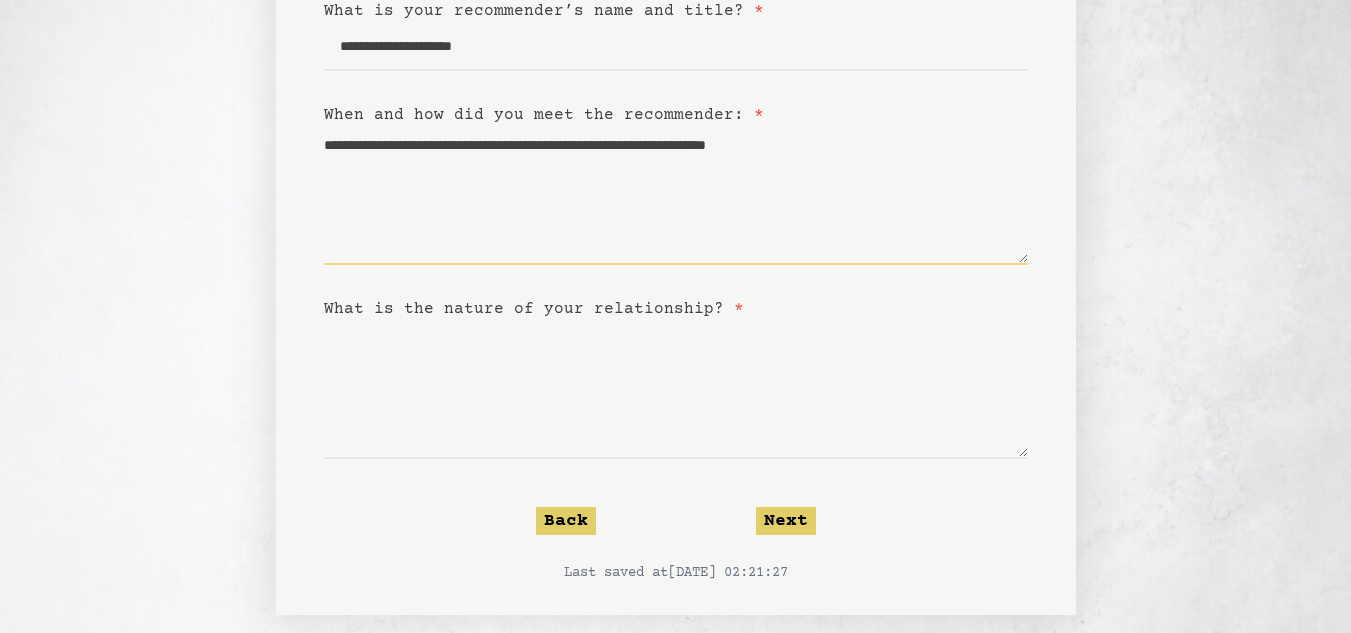 scroll, scrollTop: 579, scrollLeft: 0, axis: vertical 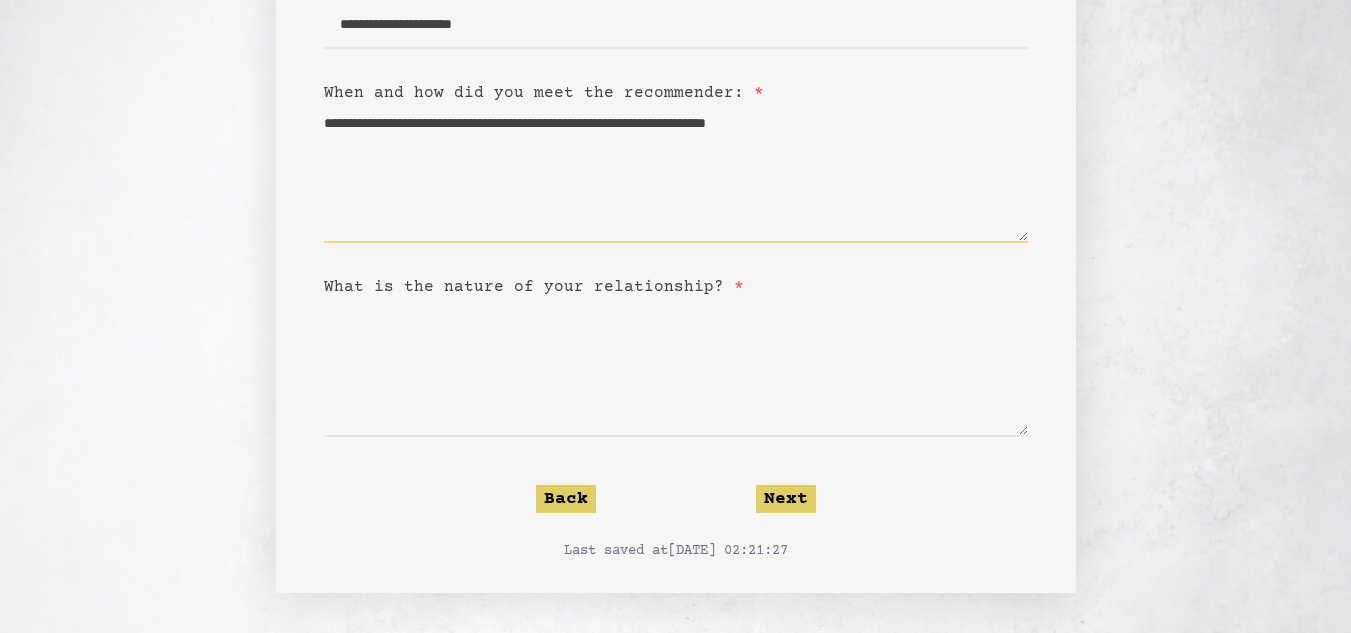 type on "**********" 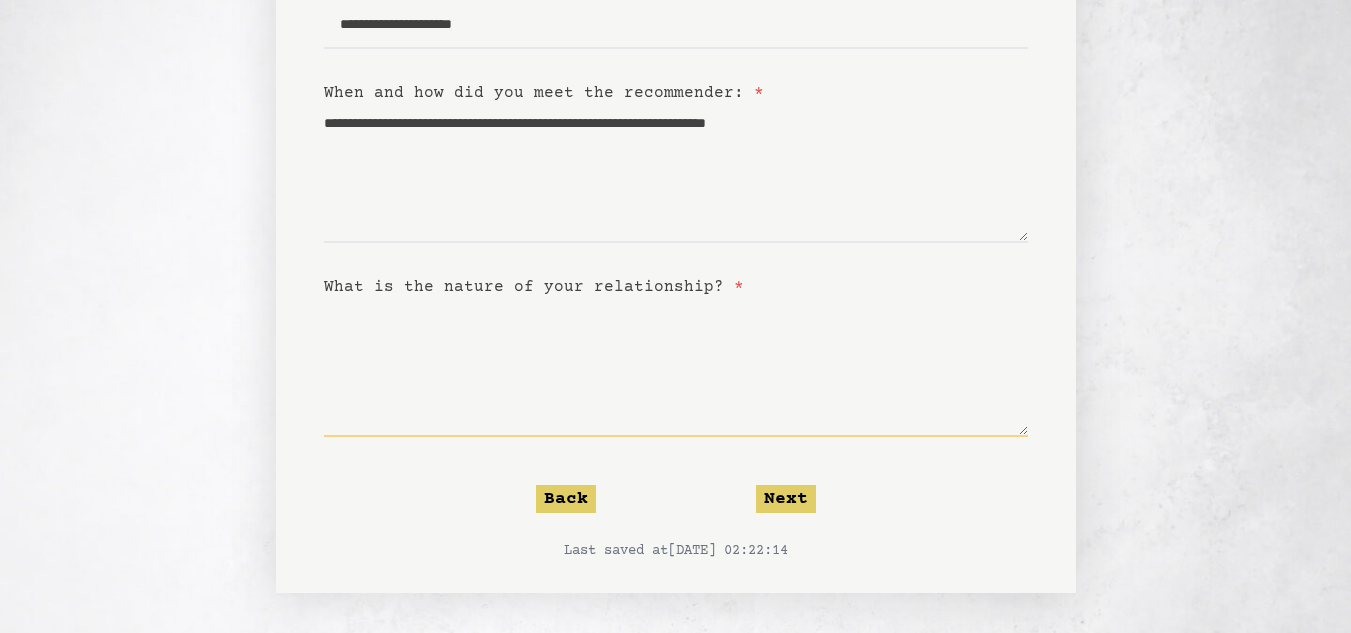 click on "What is the nature of your relationship?   *" at bounding box center (676, 368) 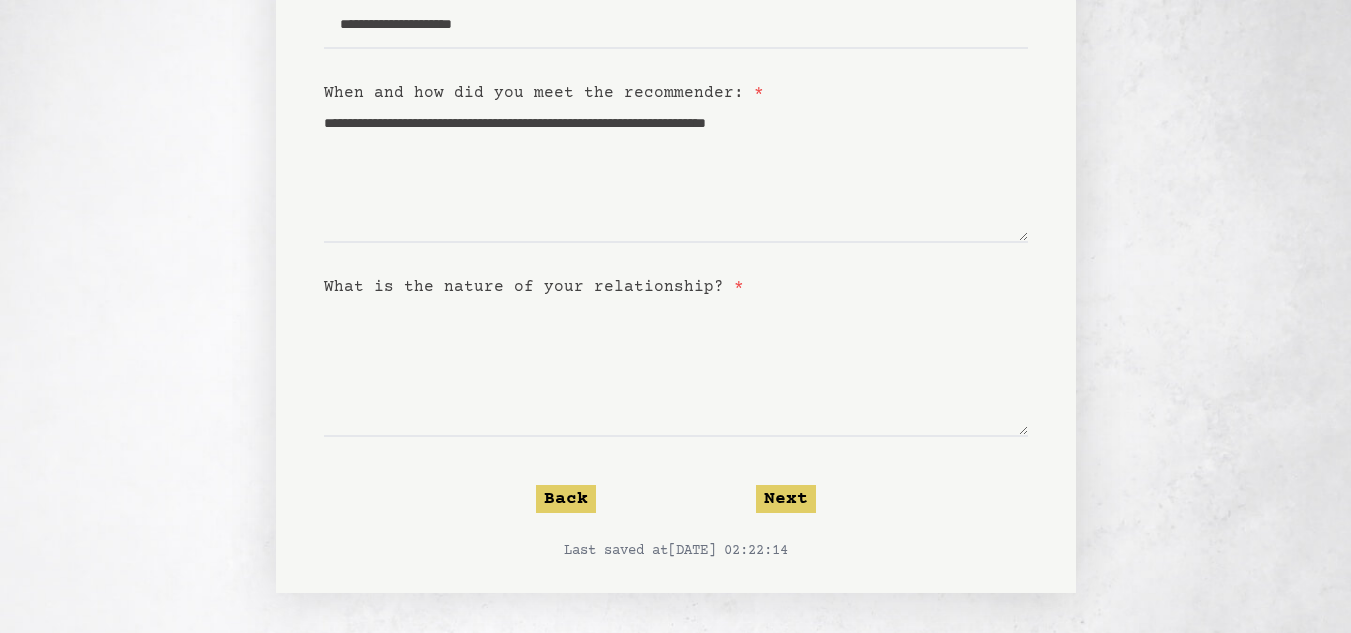 click on "**********" at bounding box center [676, 27] 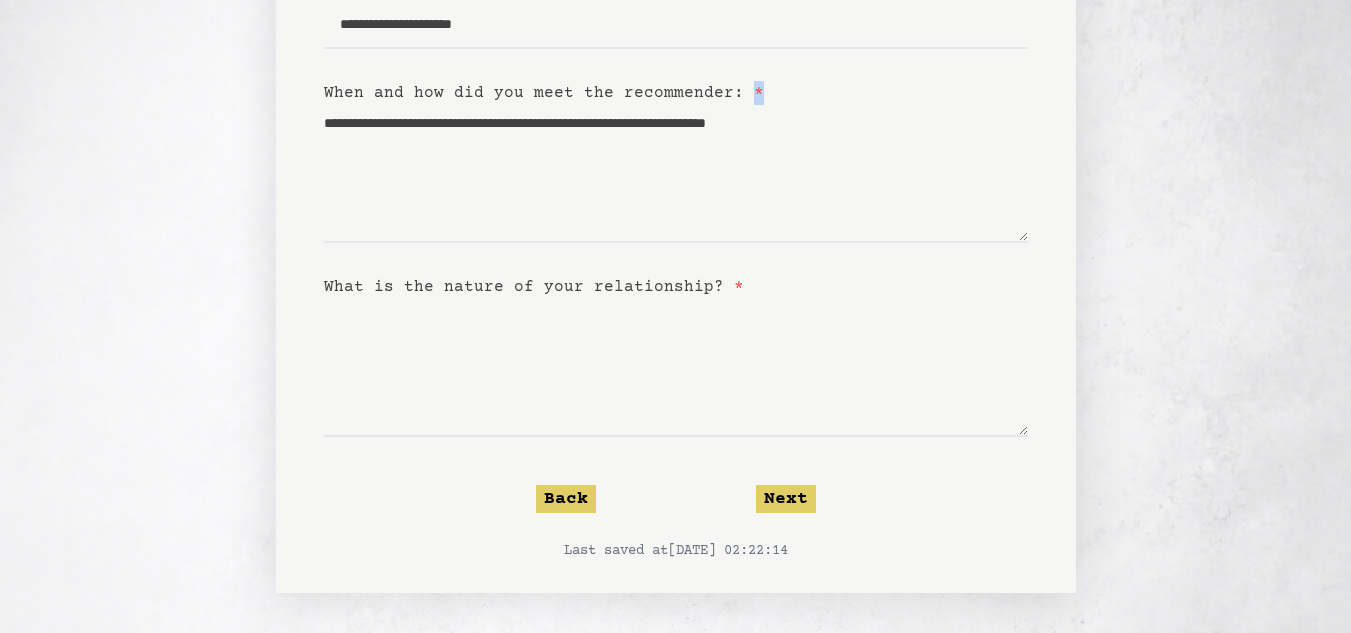 click on "**********" at bounding box center (676, 27) 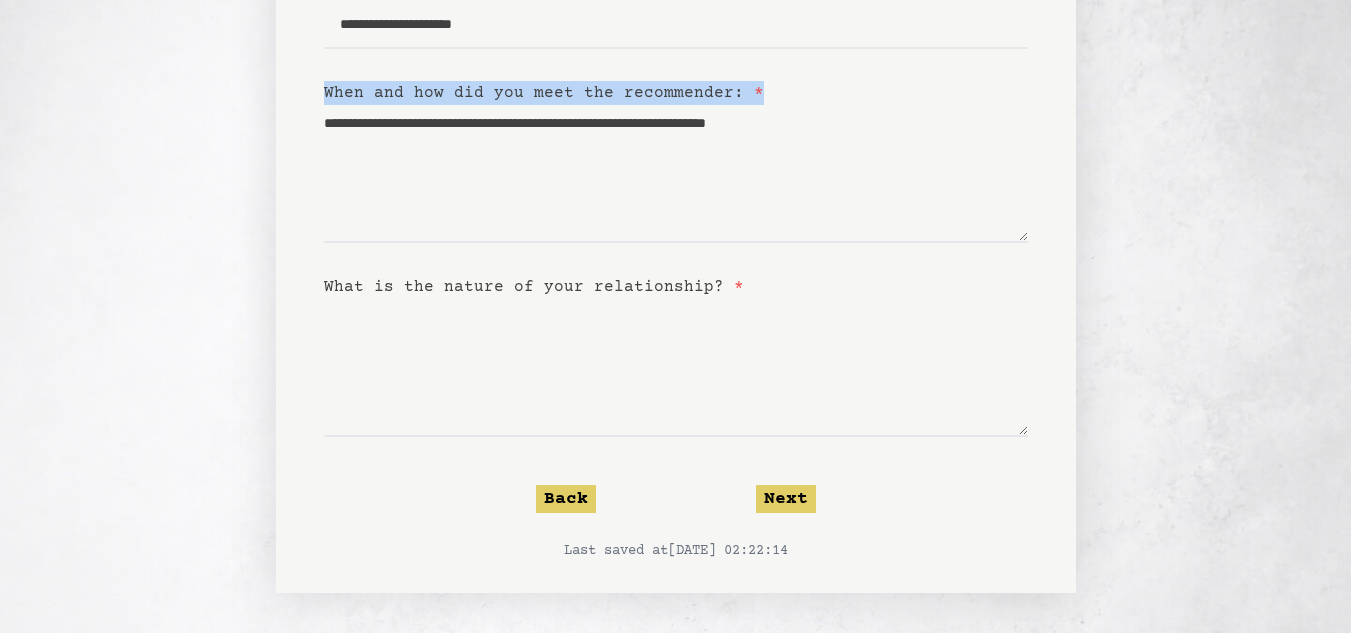 click on "**********" at bounding box center (676, 27) 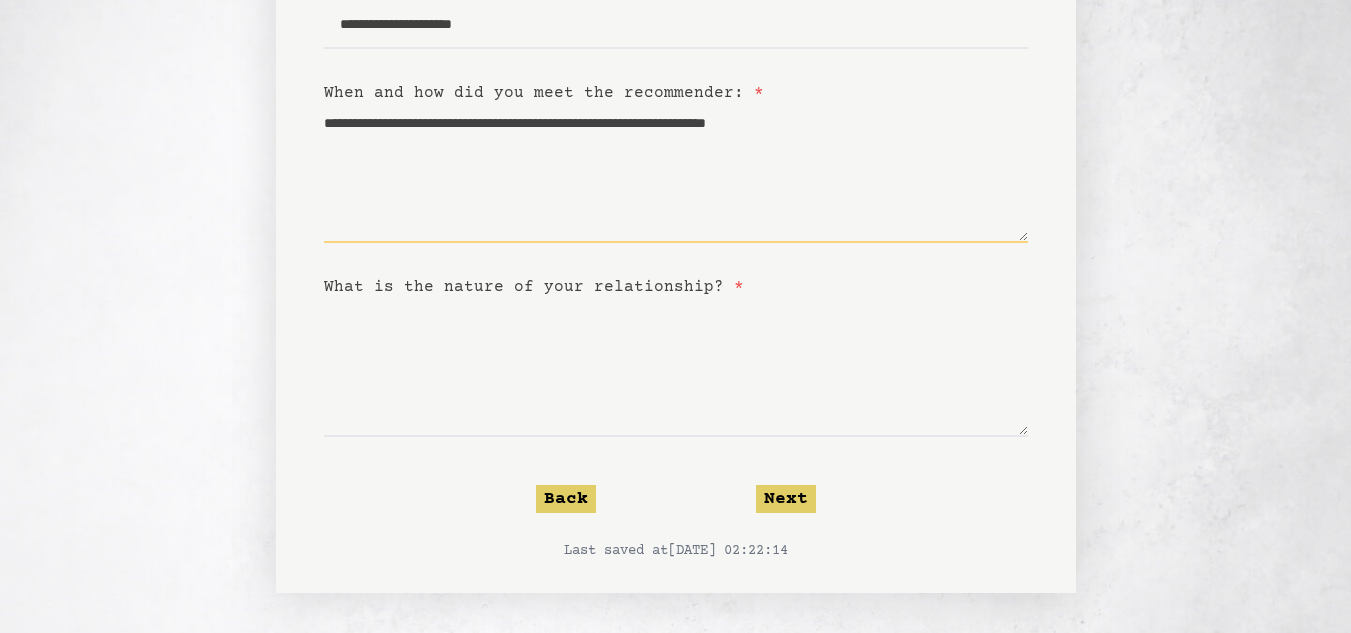 click on "**********" at bounding box center (676, 174) 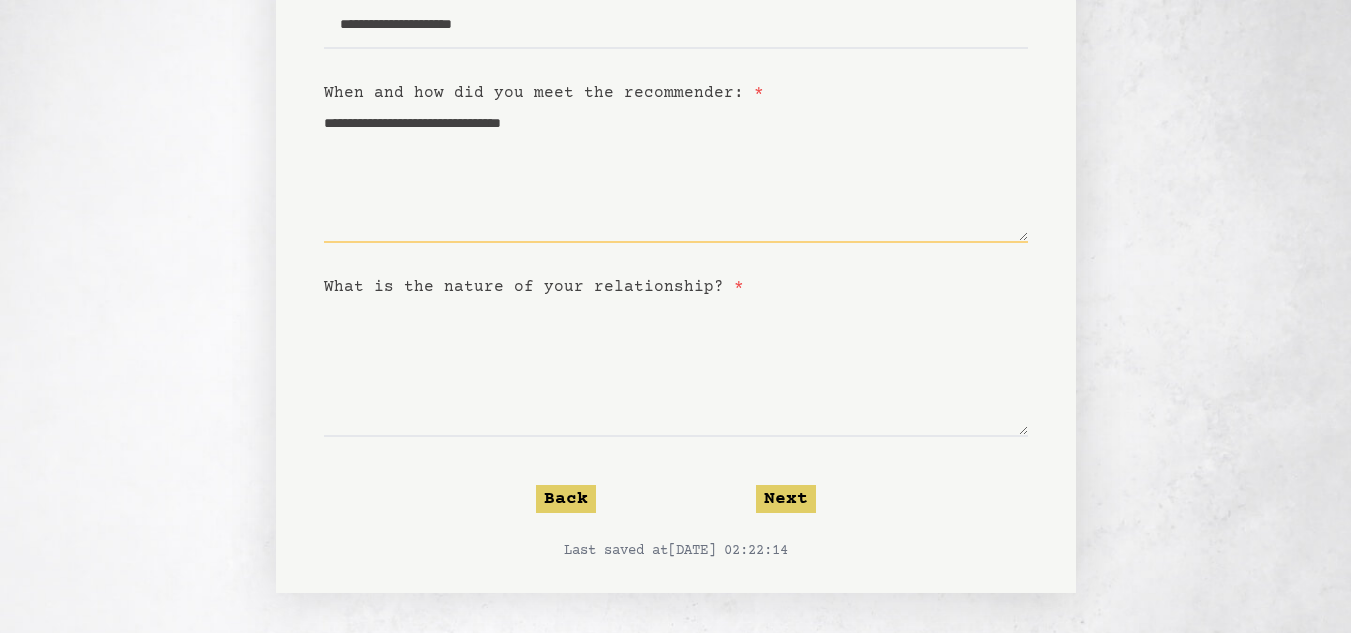 type on "**********" 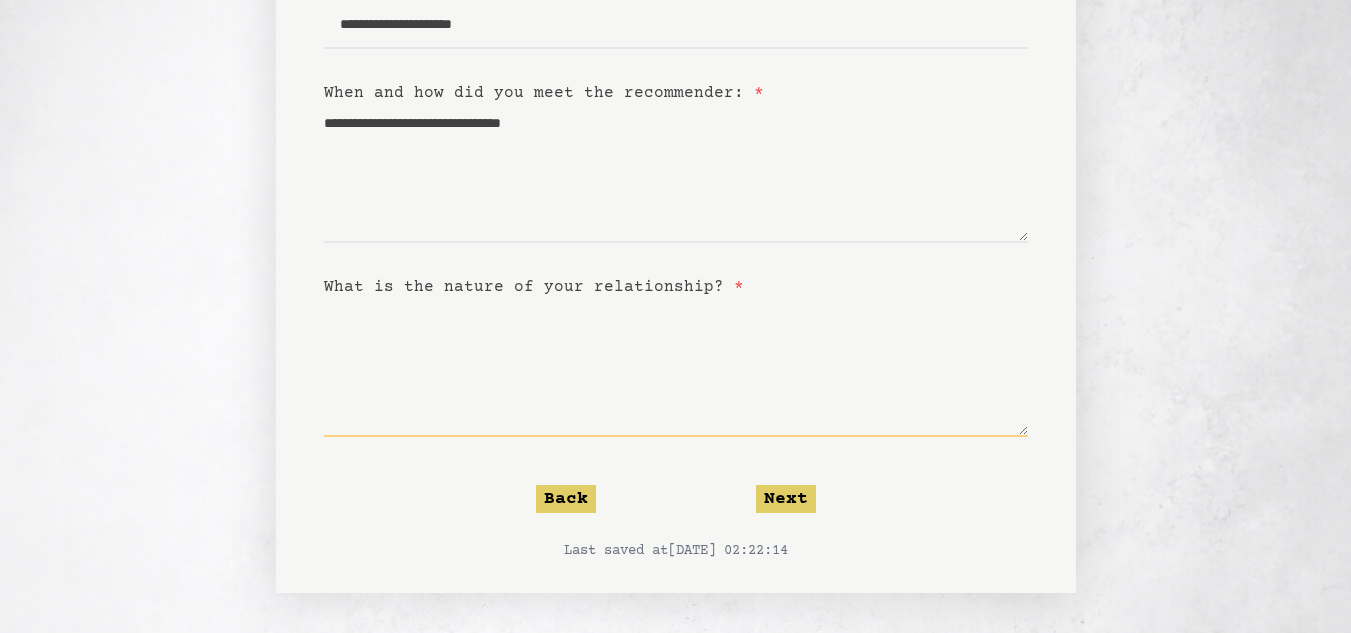 click on "What is the nature of your relationship?   *" at bounding box center (676, 368) 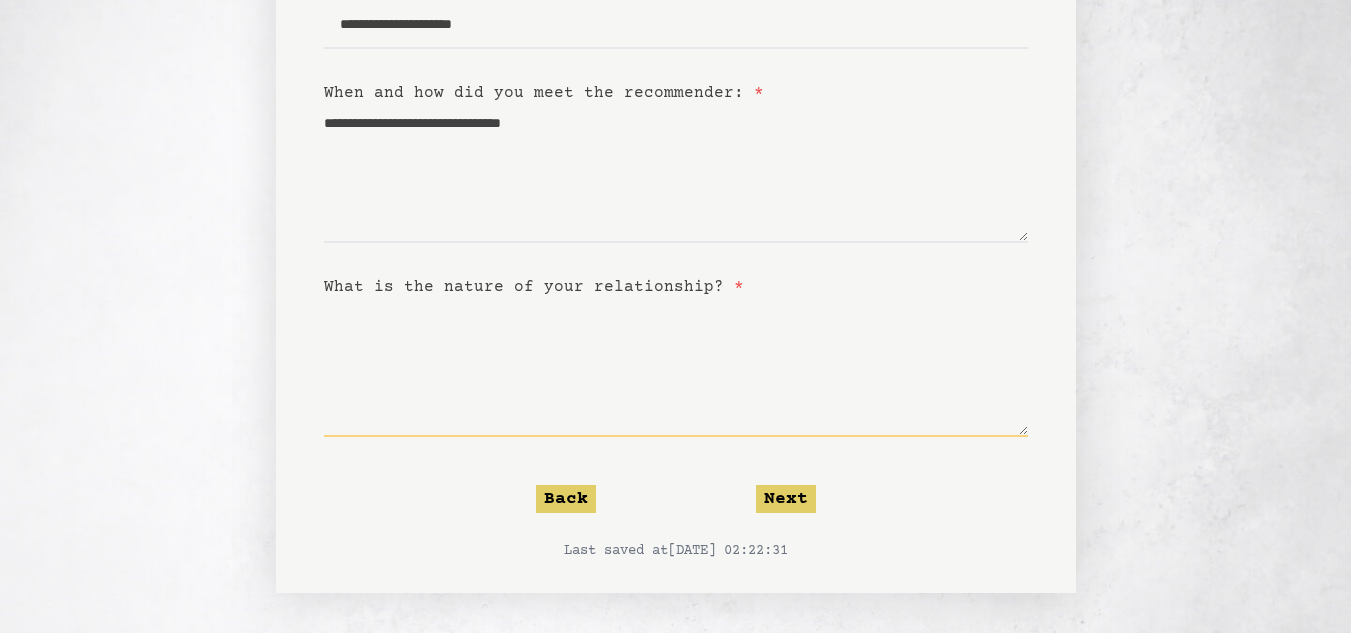 paste on "**********" 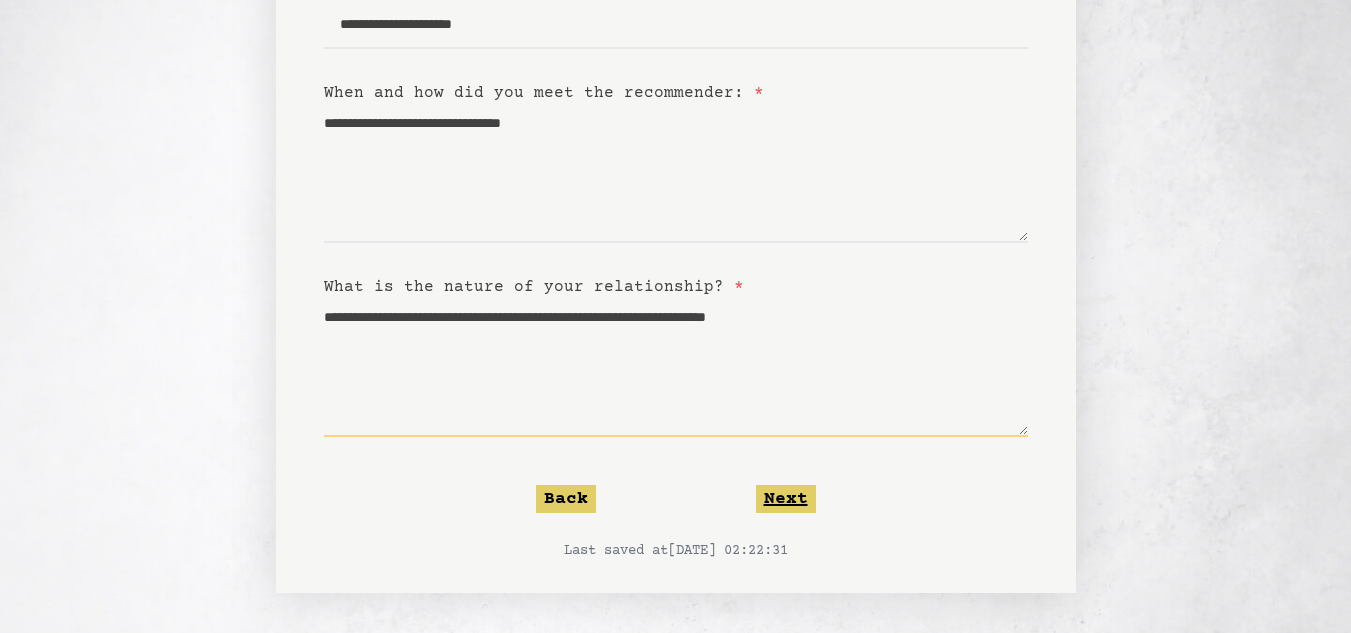 type on "**********" 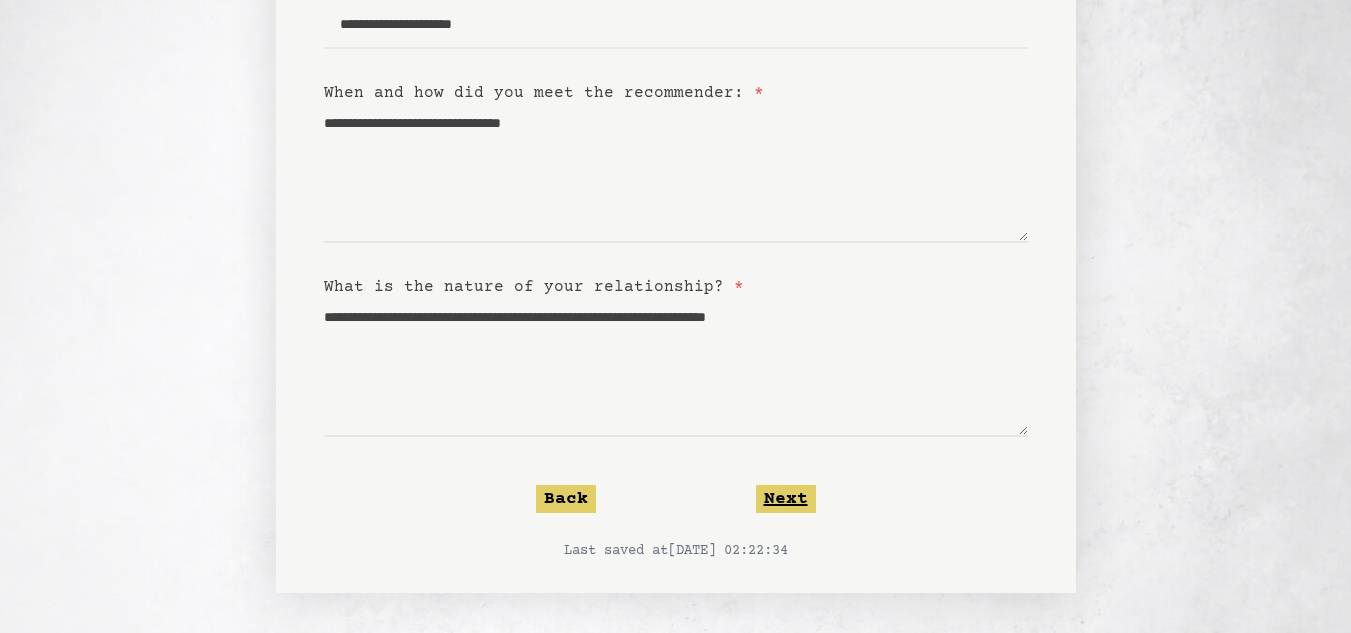 click on "Next" 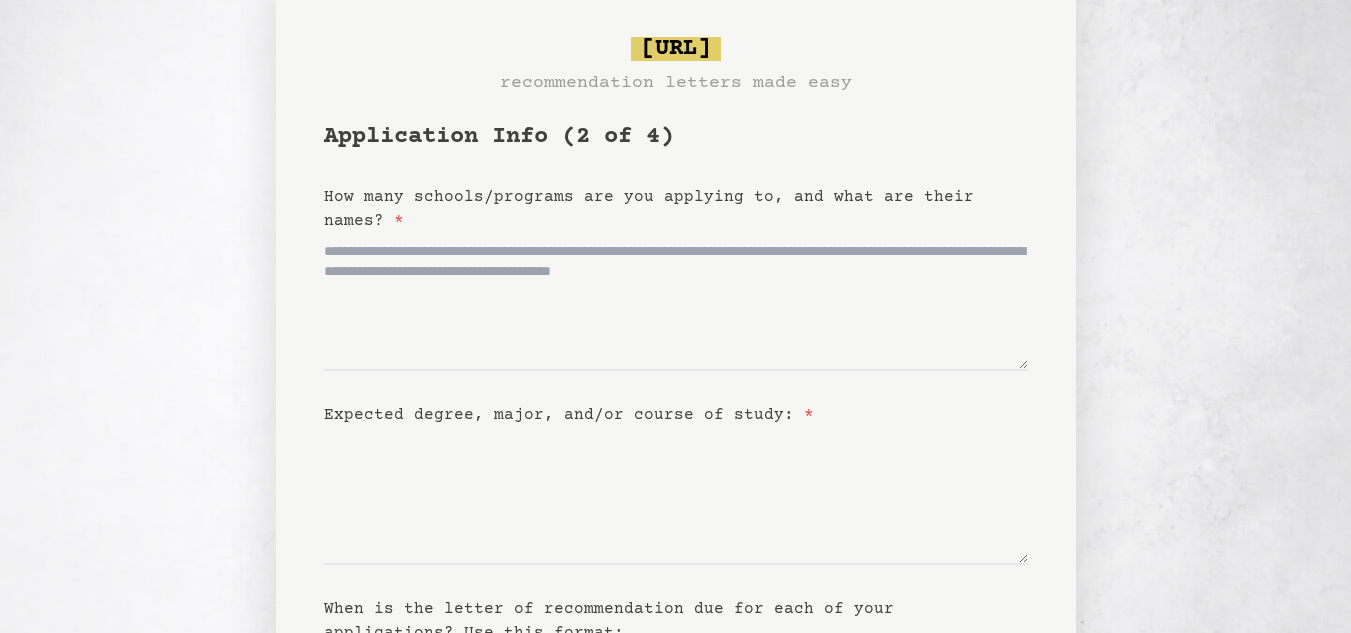 scroll, scrollTop: 60, scrollLeft: 0, axis: vertical 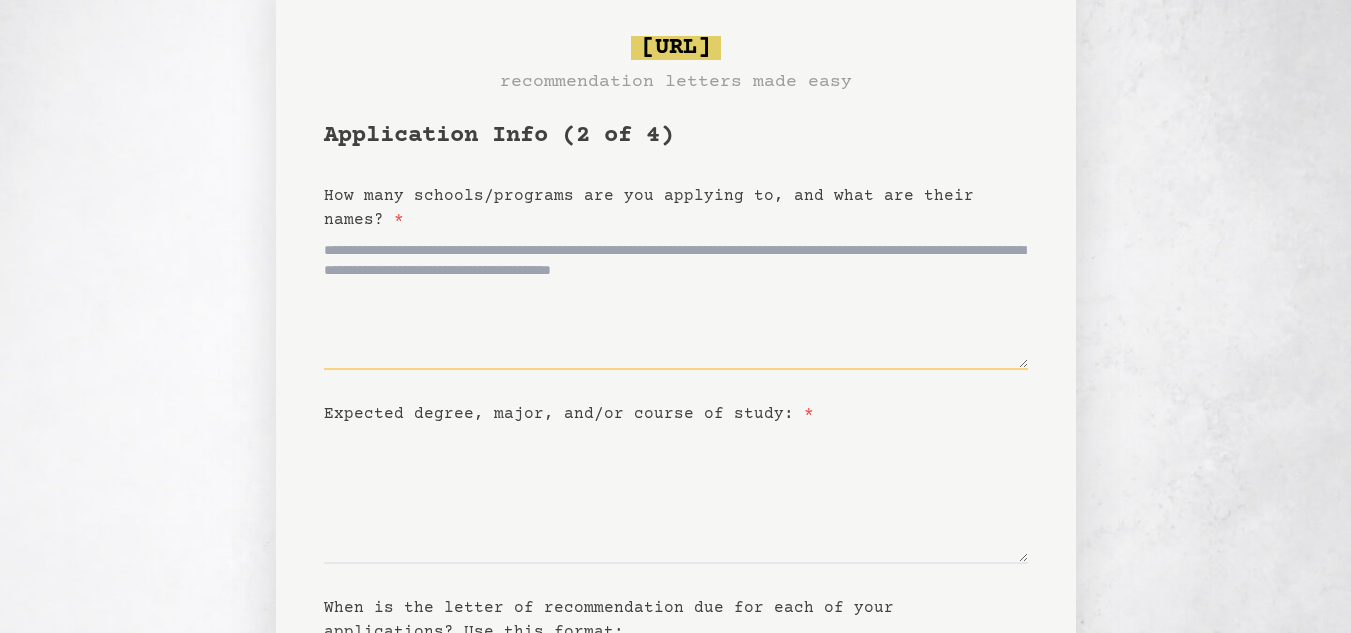 click on "How many schools/programs are you applying to, and what are
their names?   *" at bounding box center (676, 301) 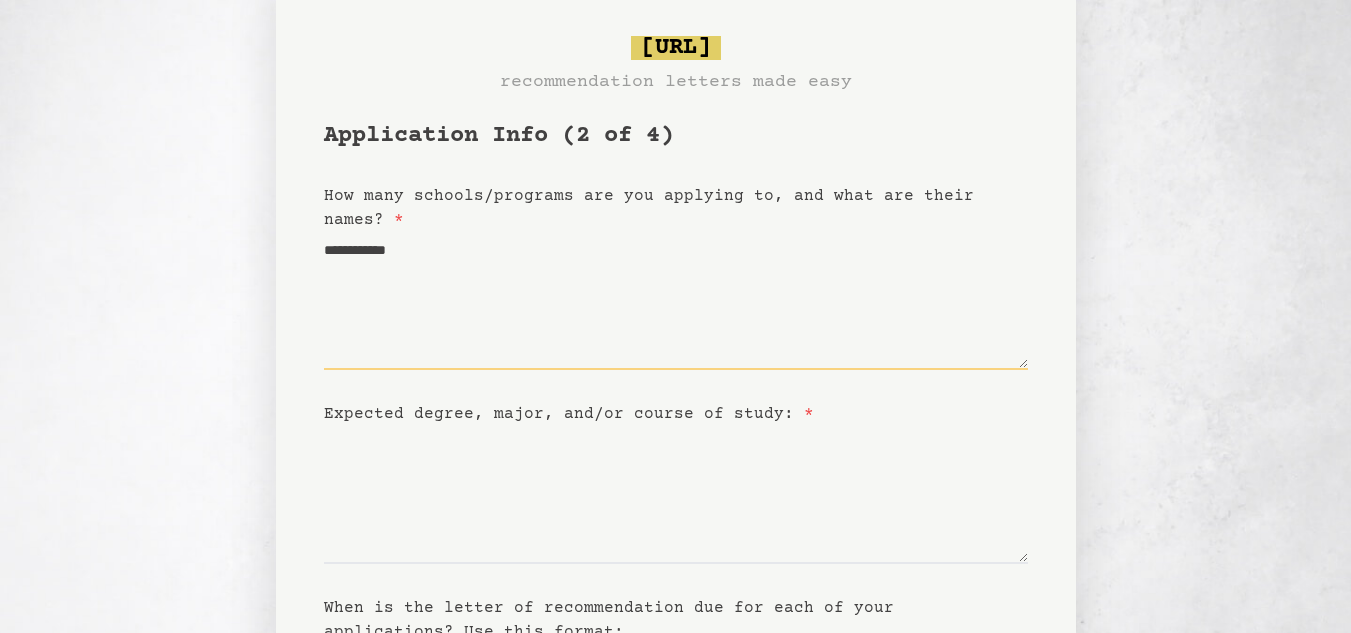 type on "**********" 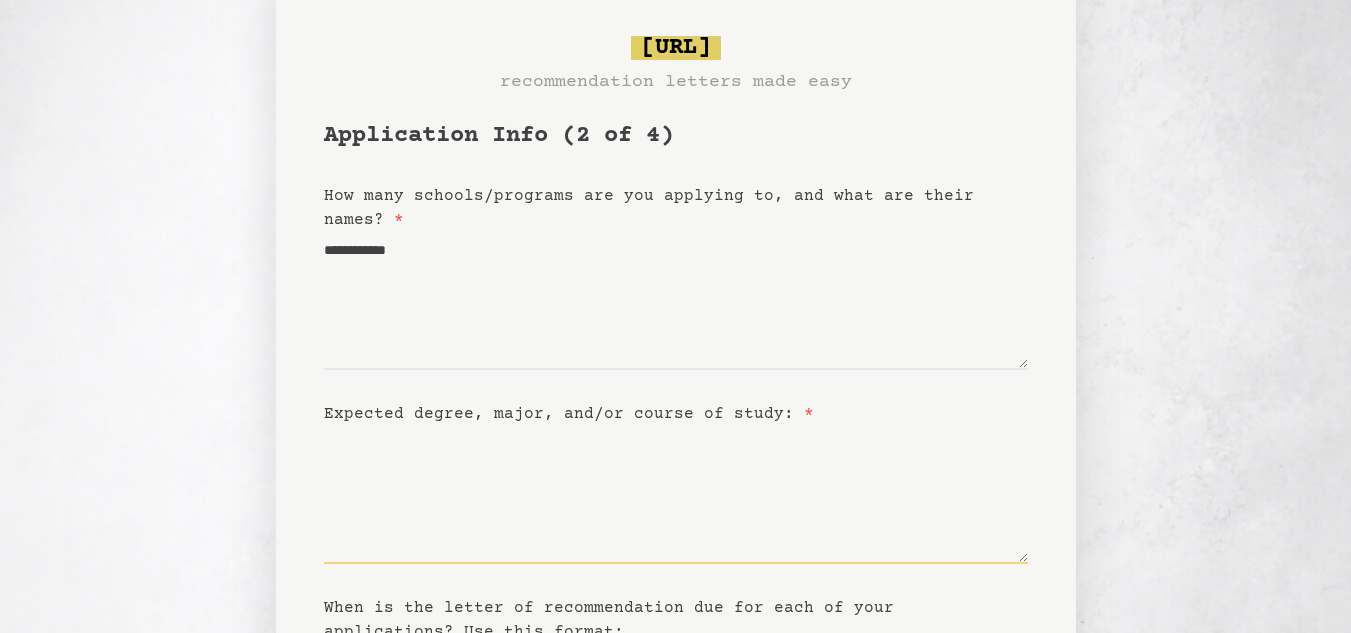 click on "Expected degree, major, and/or course of study:   *" at bounding box center [676, 495] 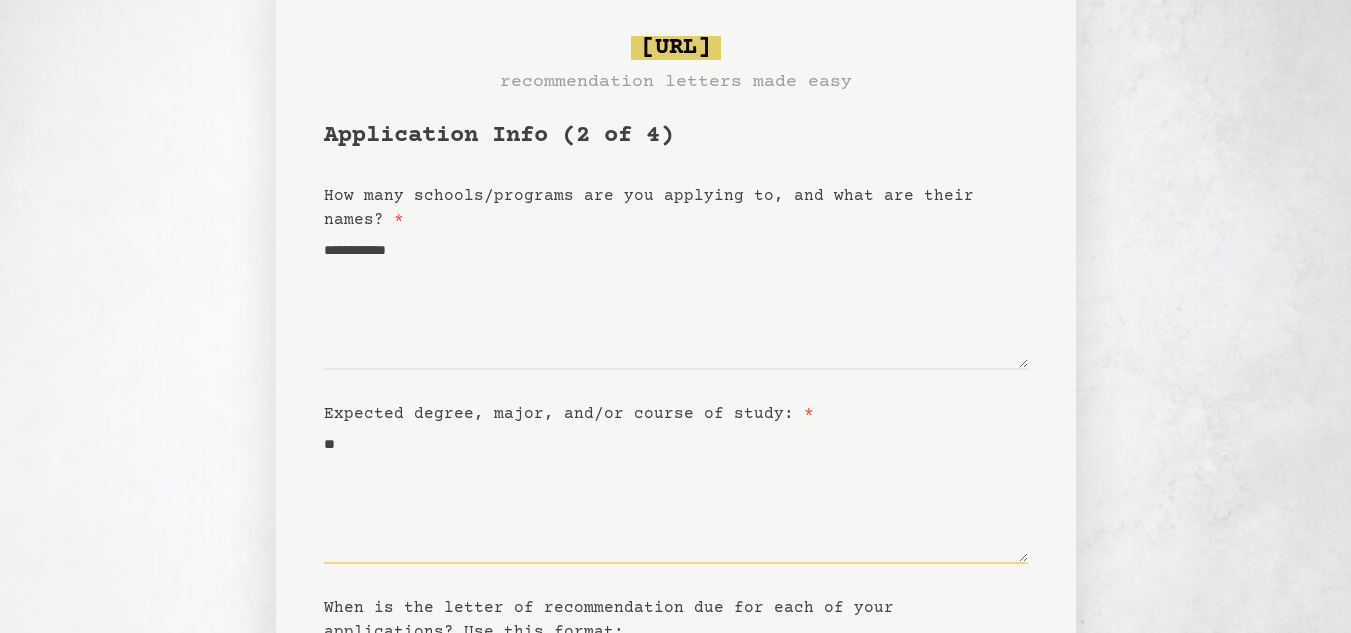 type on "*" 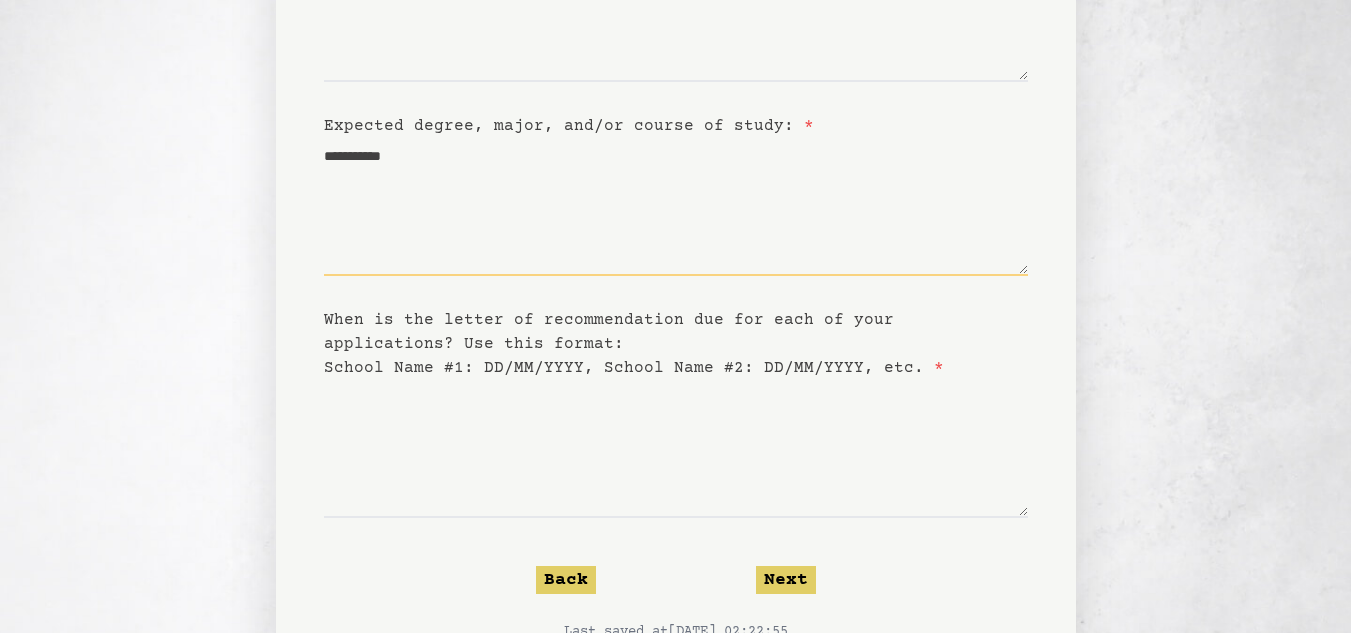scroll, scrollTop: 350, scrollLeft: 0, axis: vertical 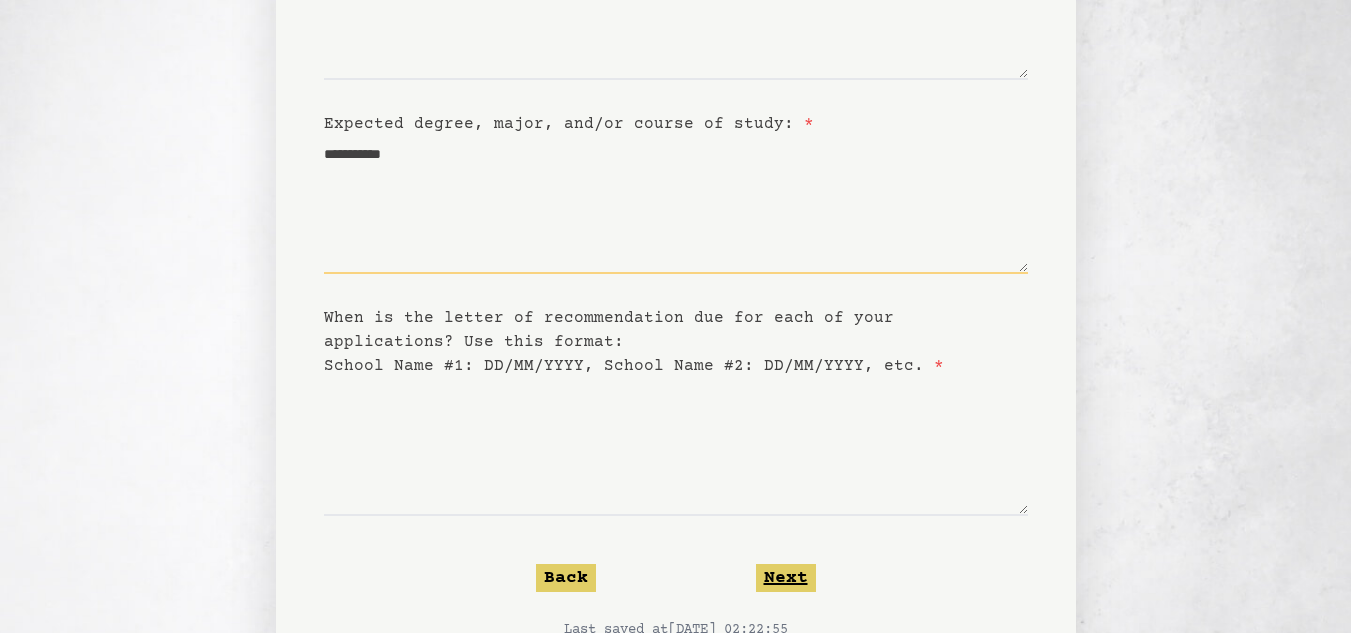 type on "**********" 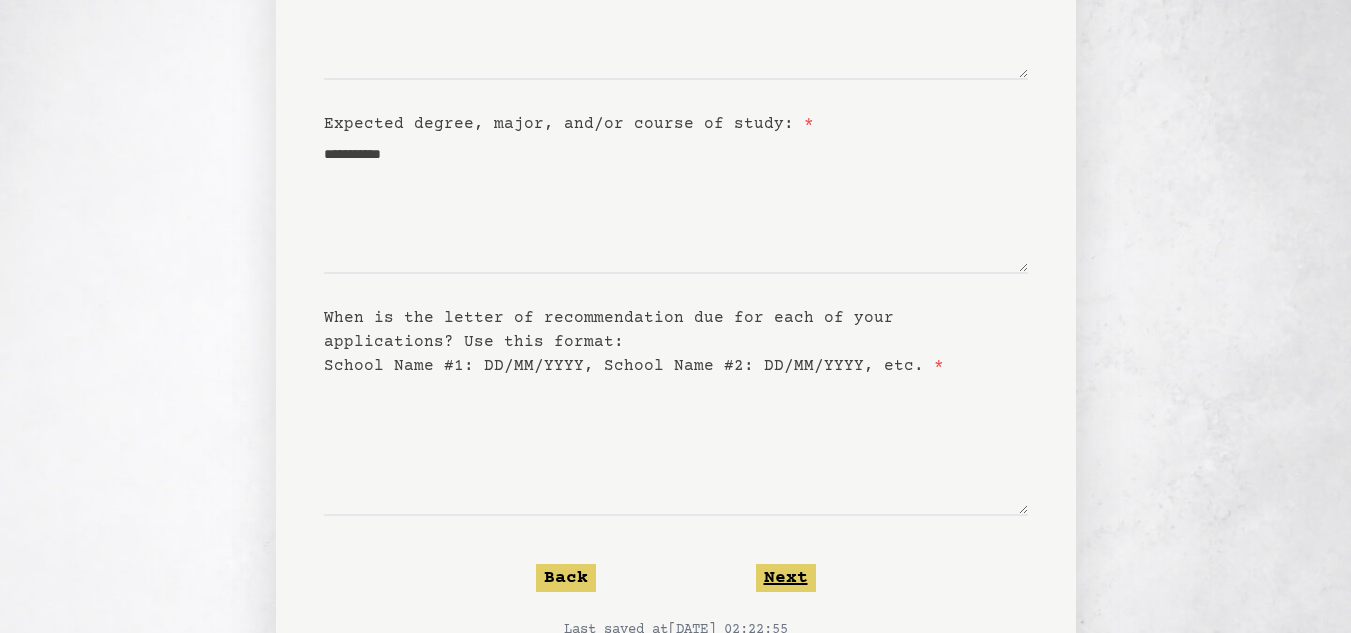 click on "Next" 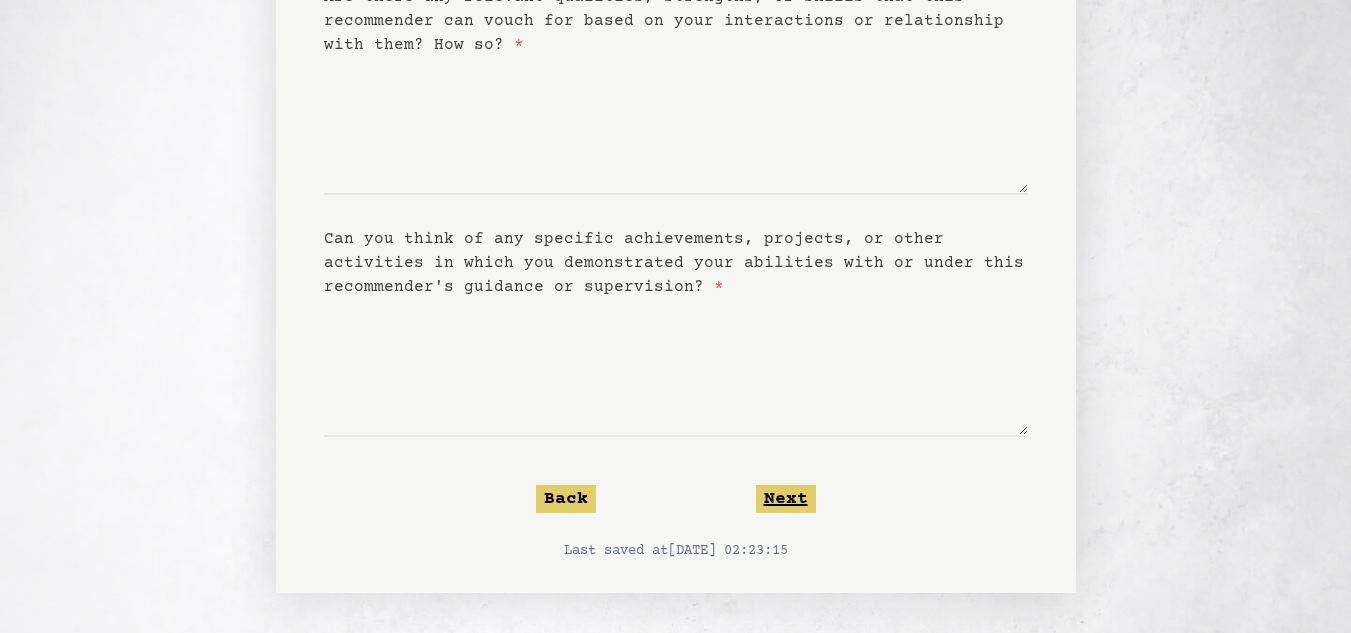 scroll, scrollTop: 0, scrollLeft: 0, axis: both 